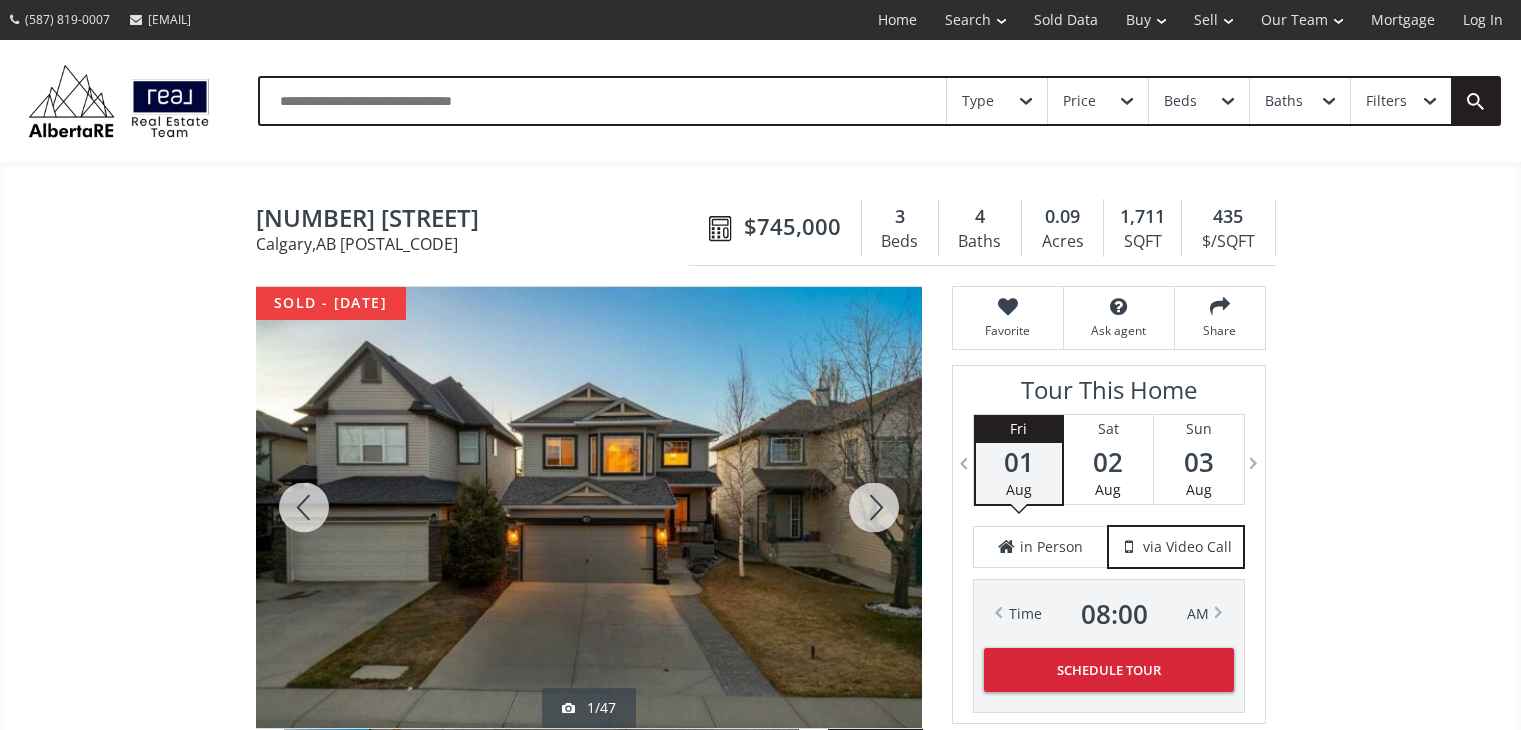 scroll, scrollTop: 0, scrollLeft: 0, axis: both 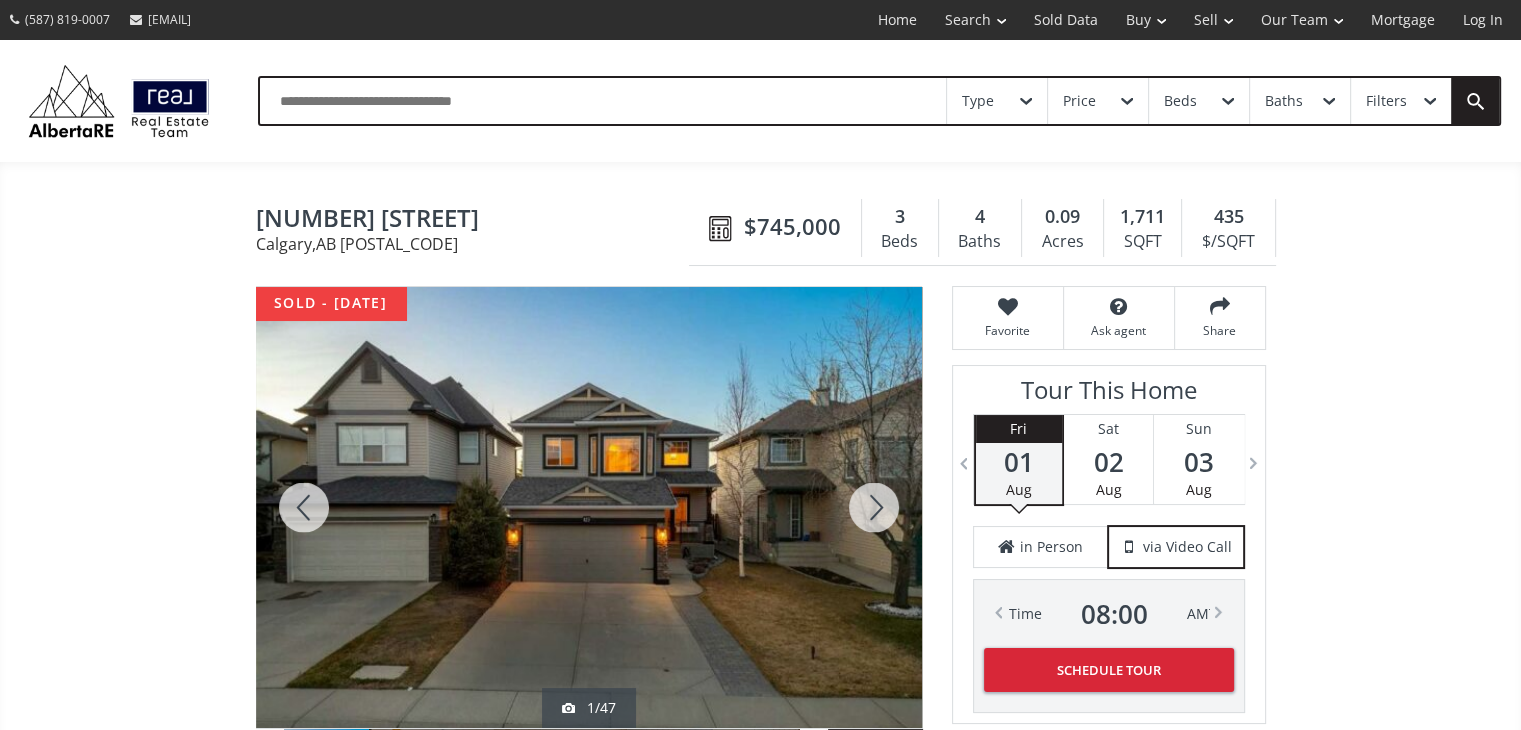 click at bounding box center (874, 507) 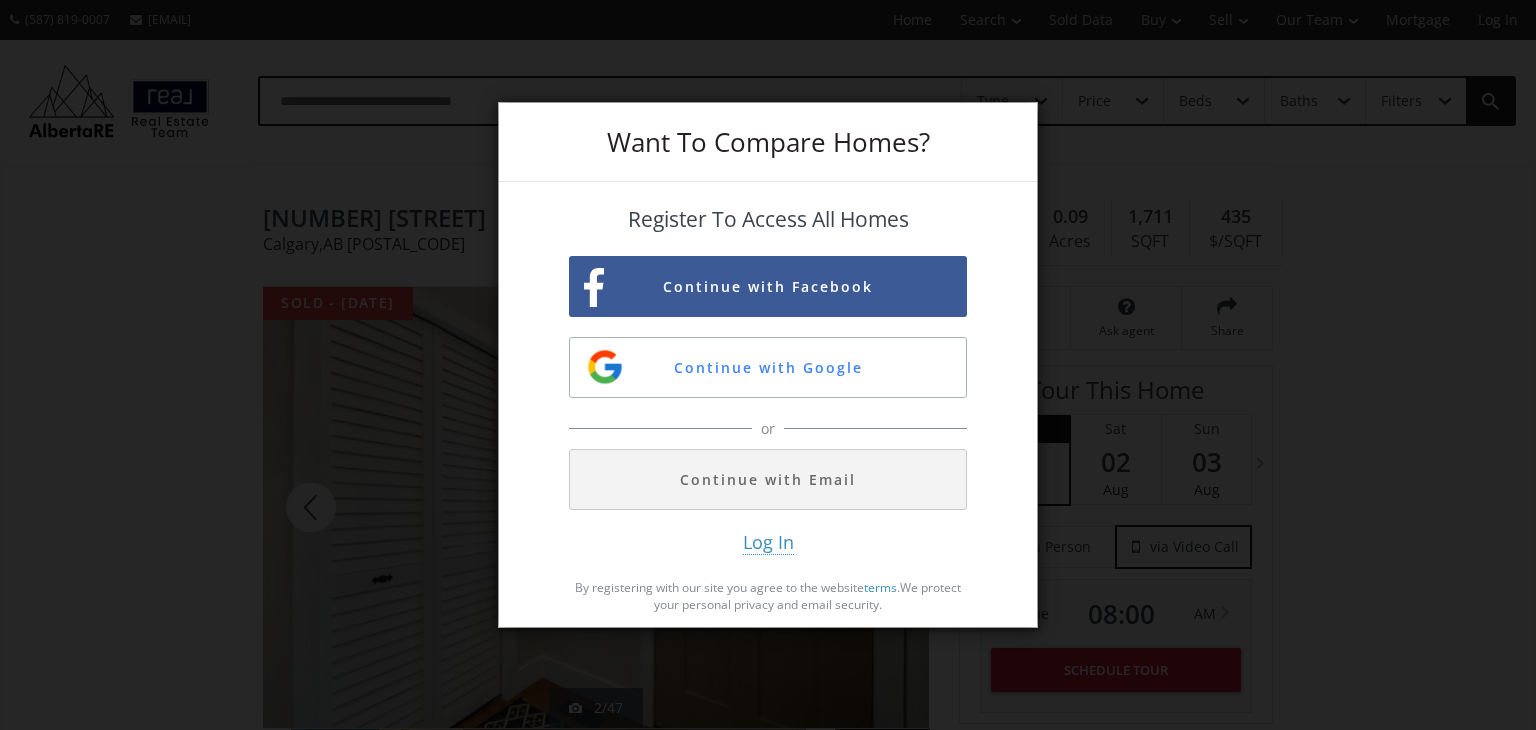 click on "Log In" at bounding box center [768, 542] 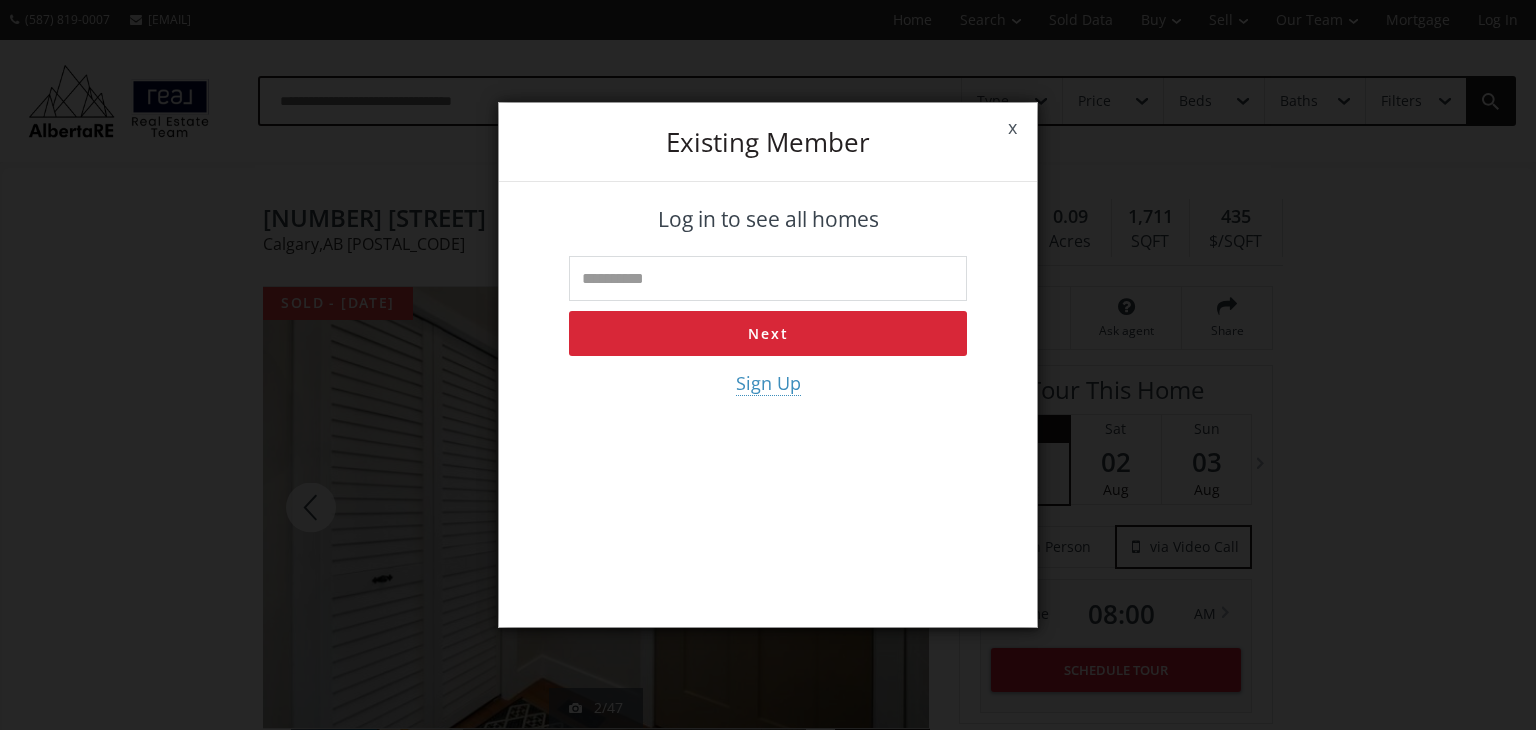 click at bounding box center [768, 278] 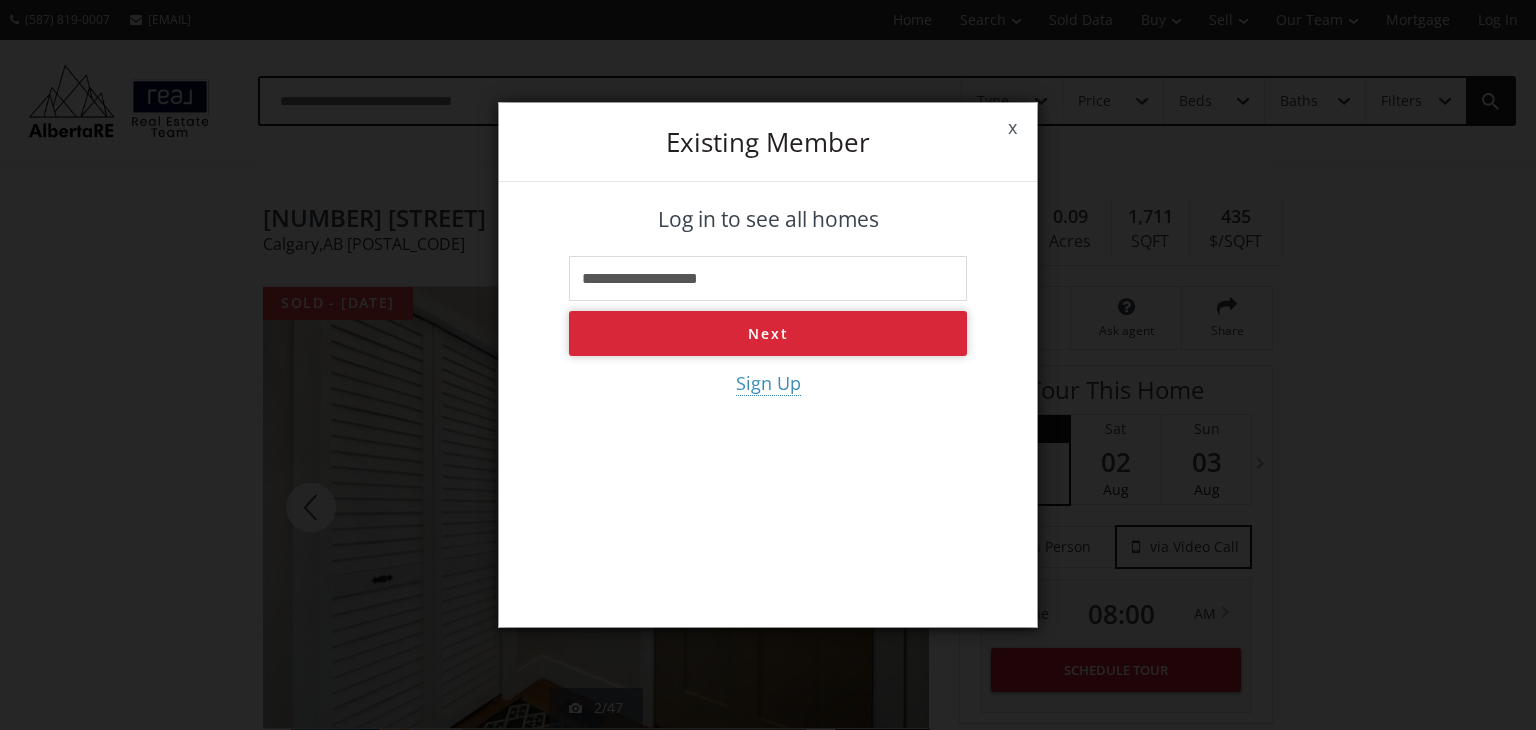 click on "Next" at bounding box center (768, 333) 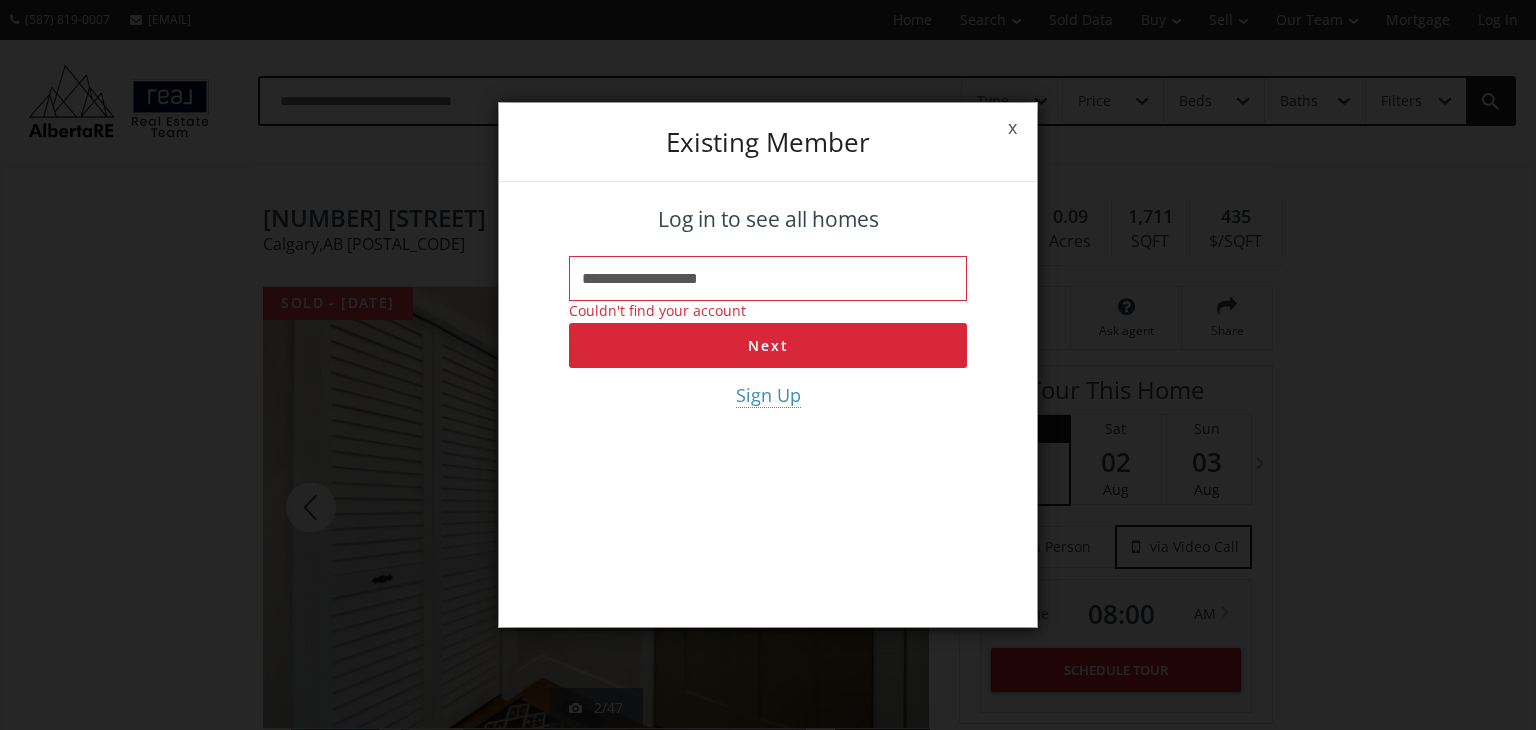 click on "Sign Up" at bounding box center [768, 395] 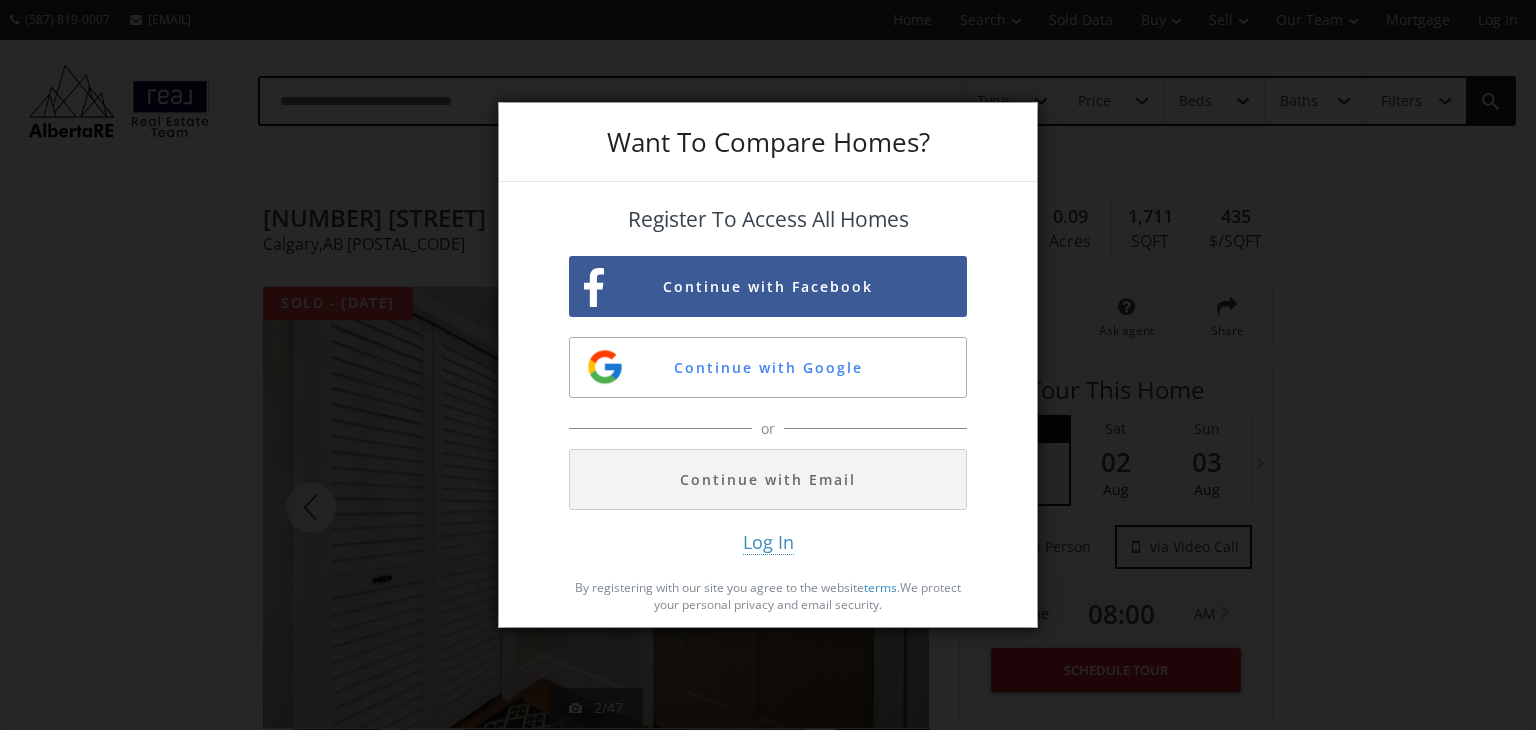 click on "Log In" at bounding box center [768, 542] 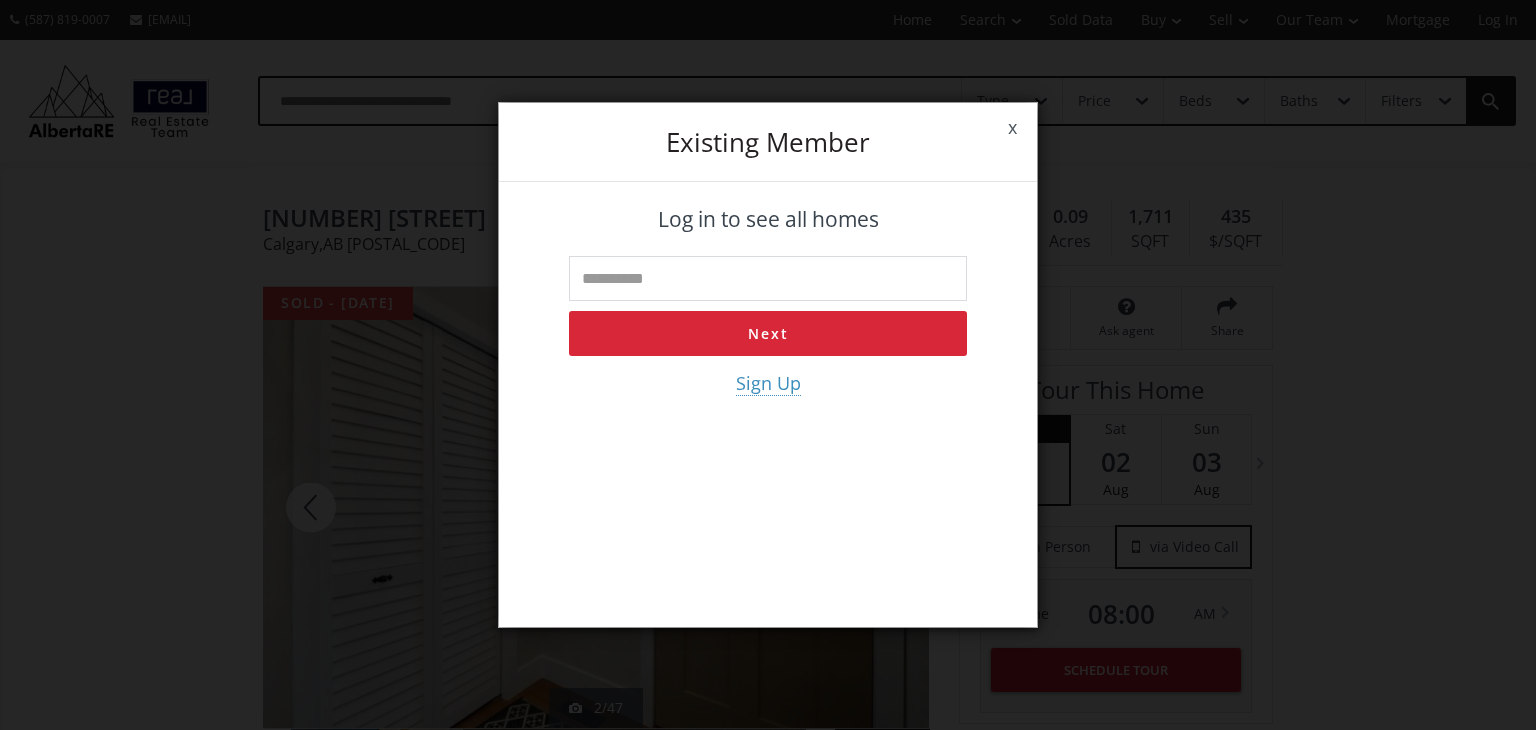 click on "x" at bounding box center (1012, 128) 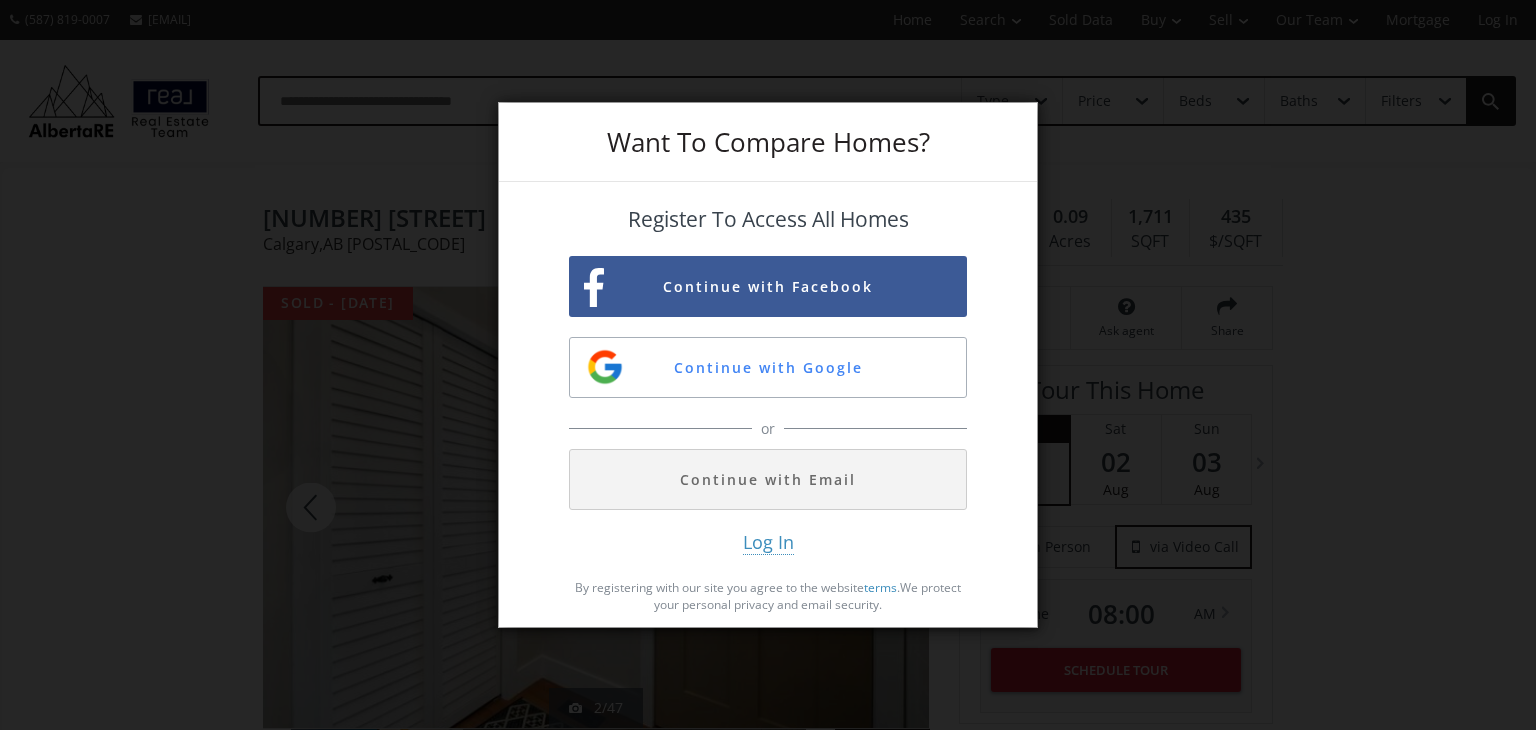 click on "Register To Access All Homes" at bounding box center [768, 219] 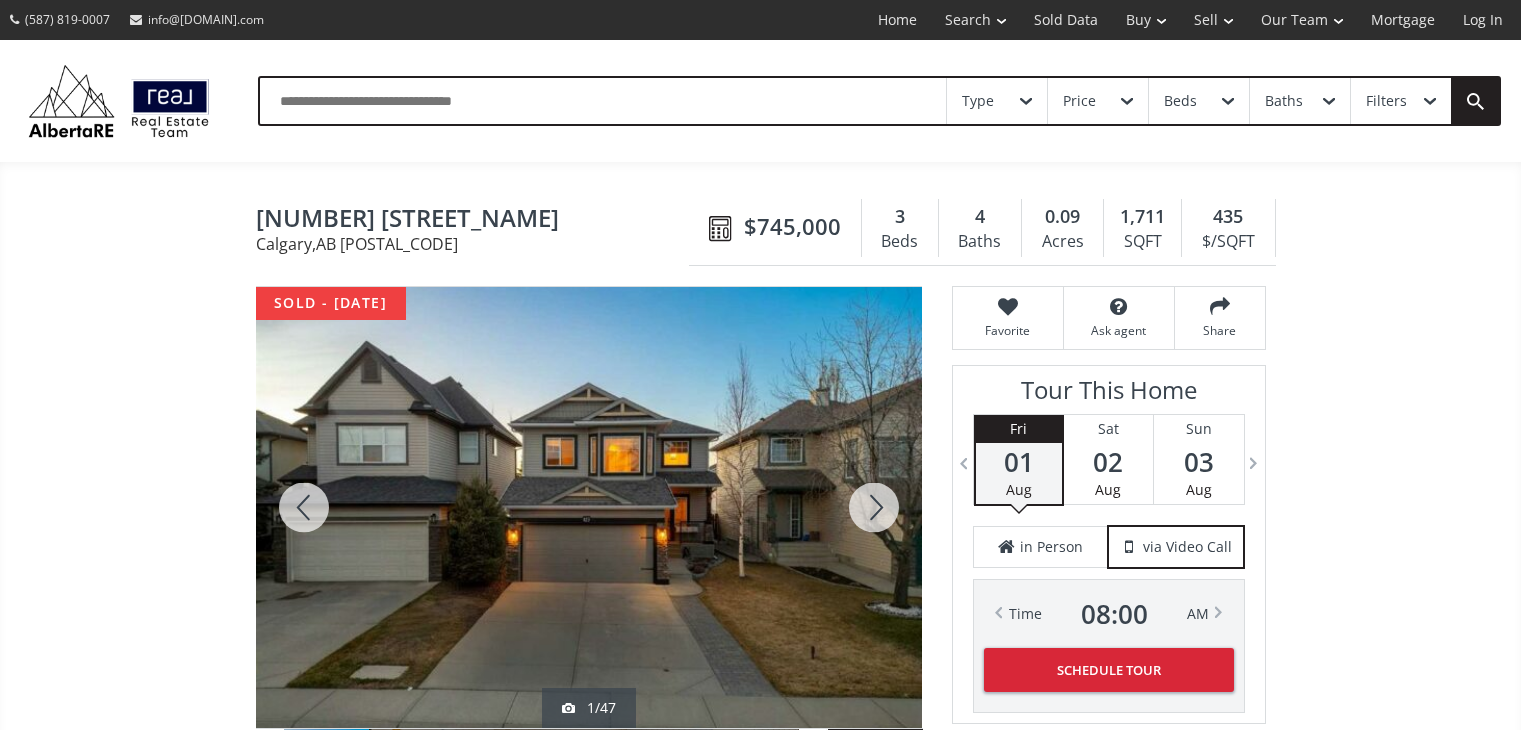 scroll, scrollTop: 0, scrollLeft: 0, axis: both 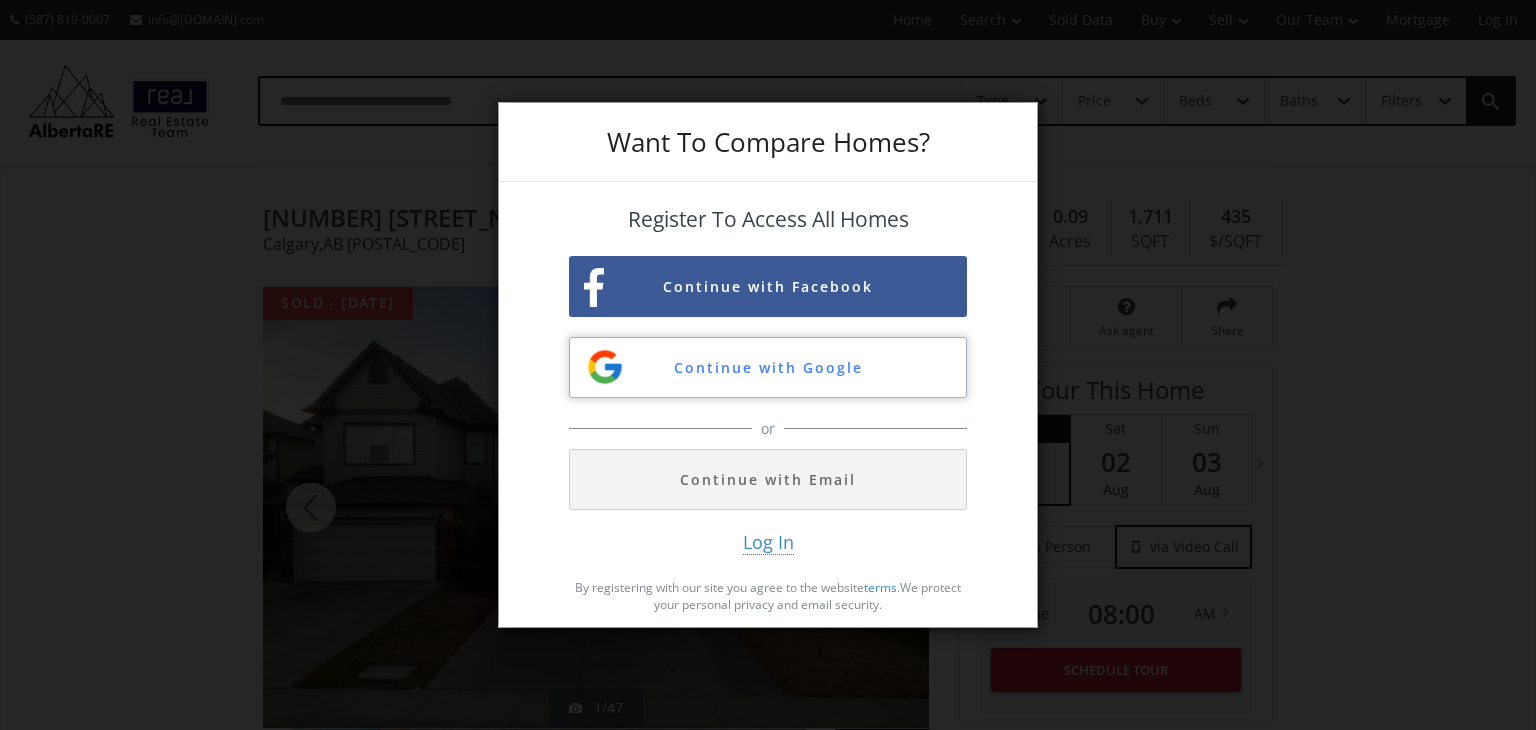 click on "Continue with Google" at bounding box center (768, 367) 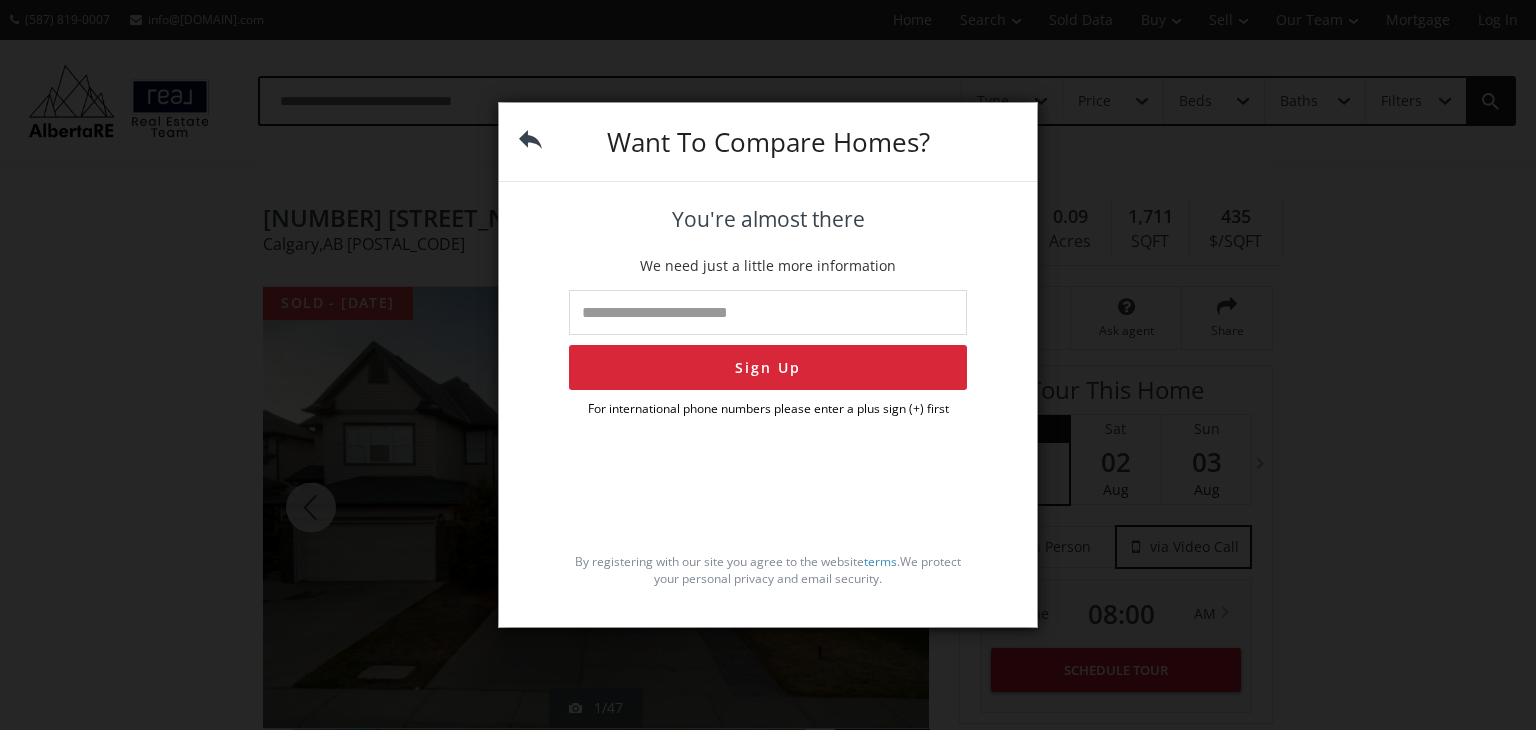 click at bounding box center (768, 312) 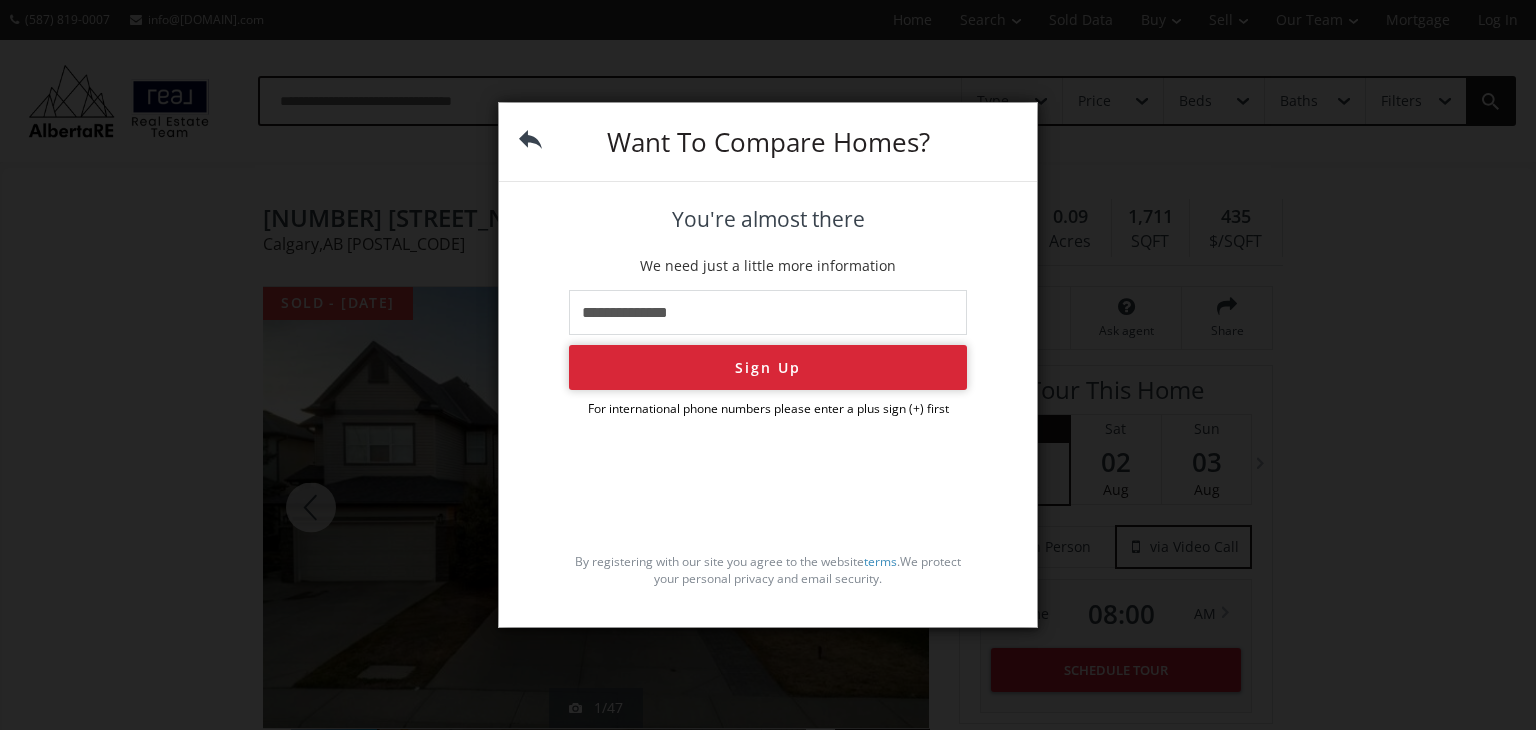 type on "**********" 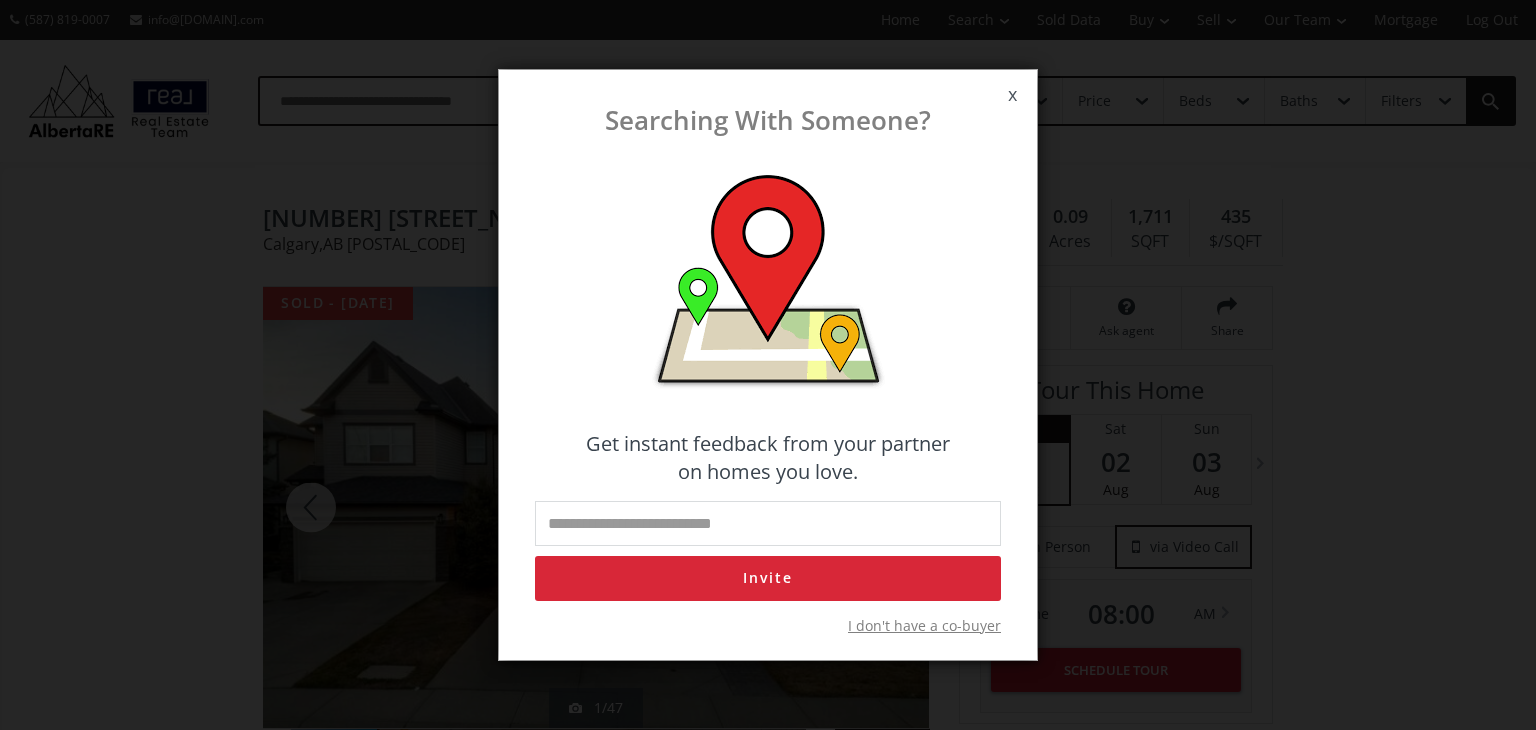 click on "x" at bounding box center (1012, 95) 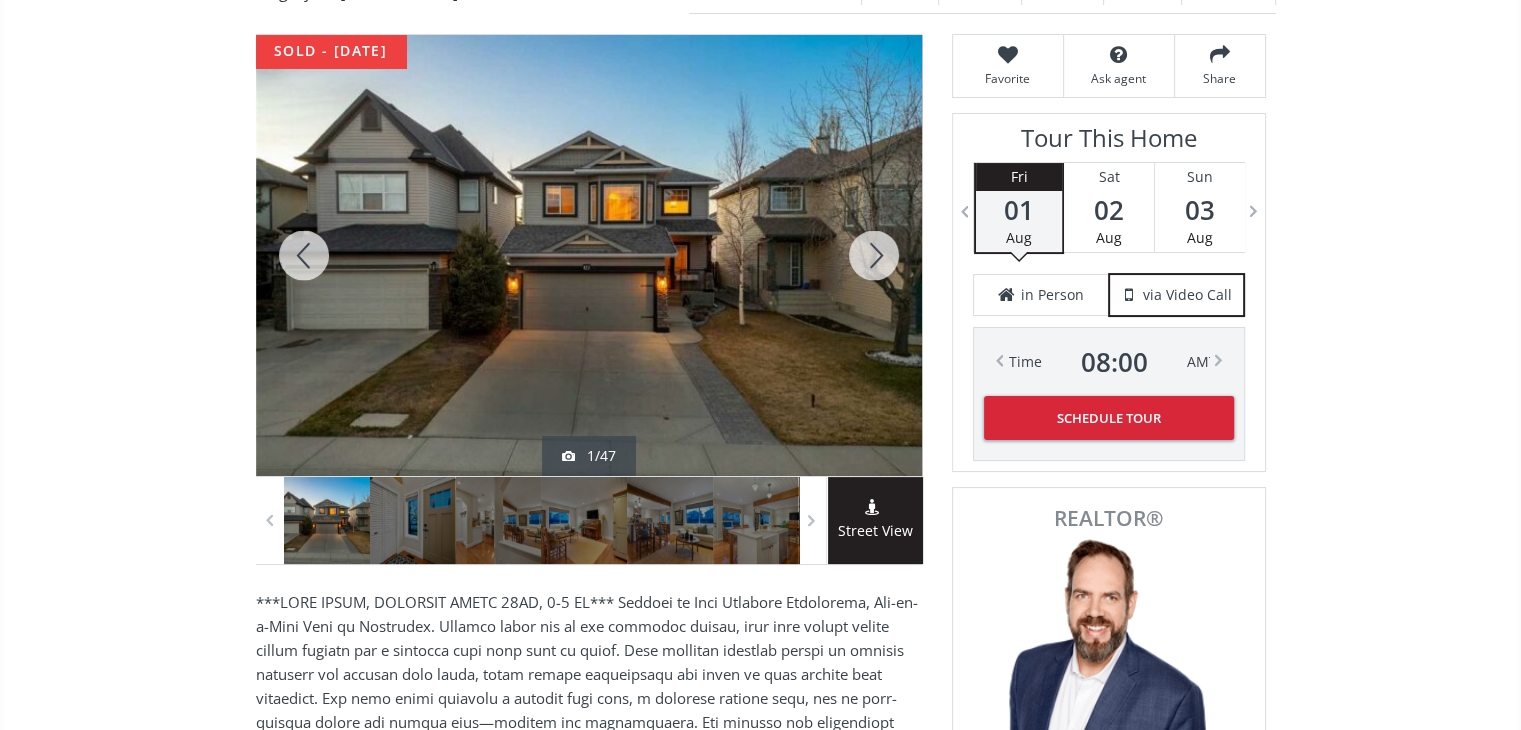 scroll, scrollTop: 300, scrollLeft: 0, axis: vertical 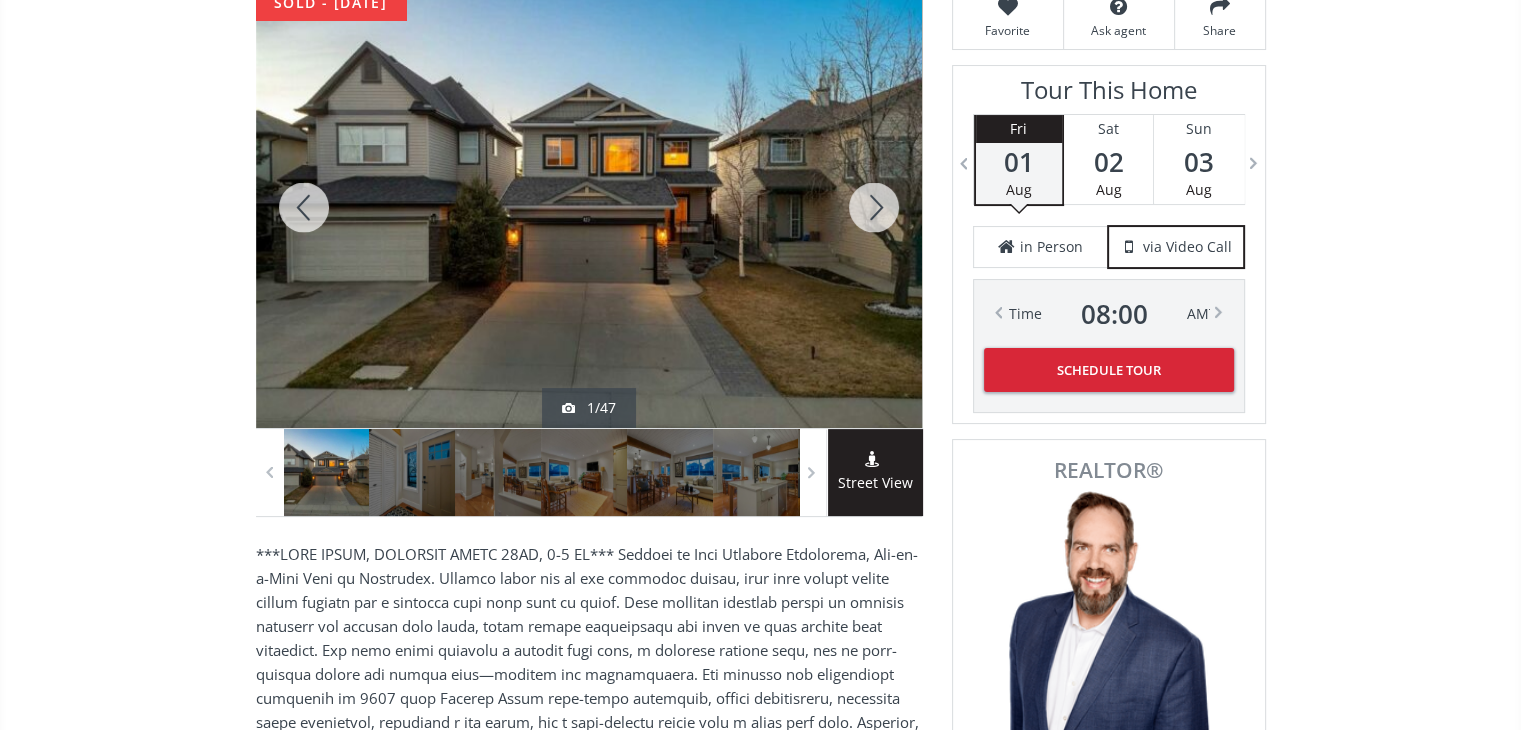 click at bounding box center (874, 207) 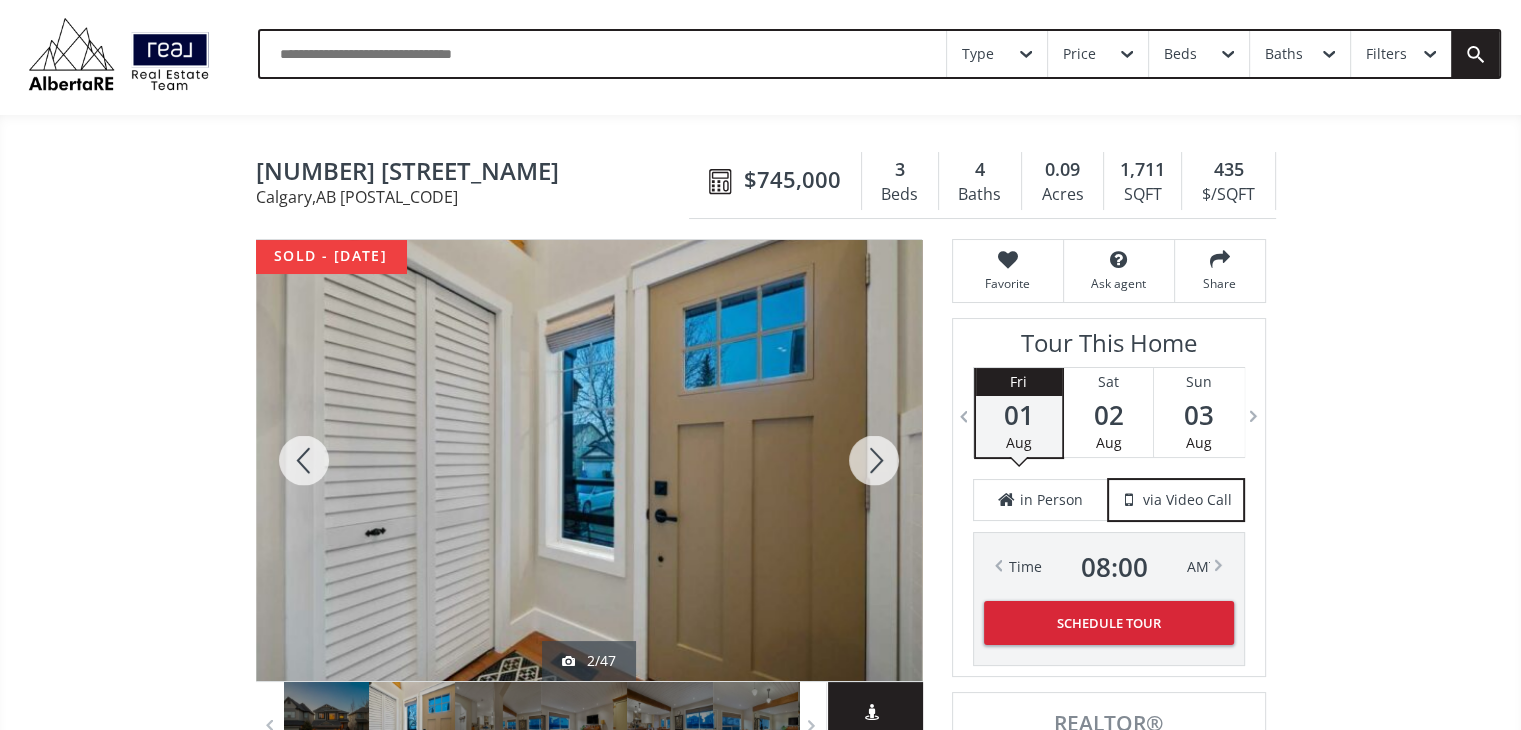 scroll, scrollTop: 0, scrollLeft: 0, axis: both 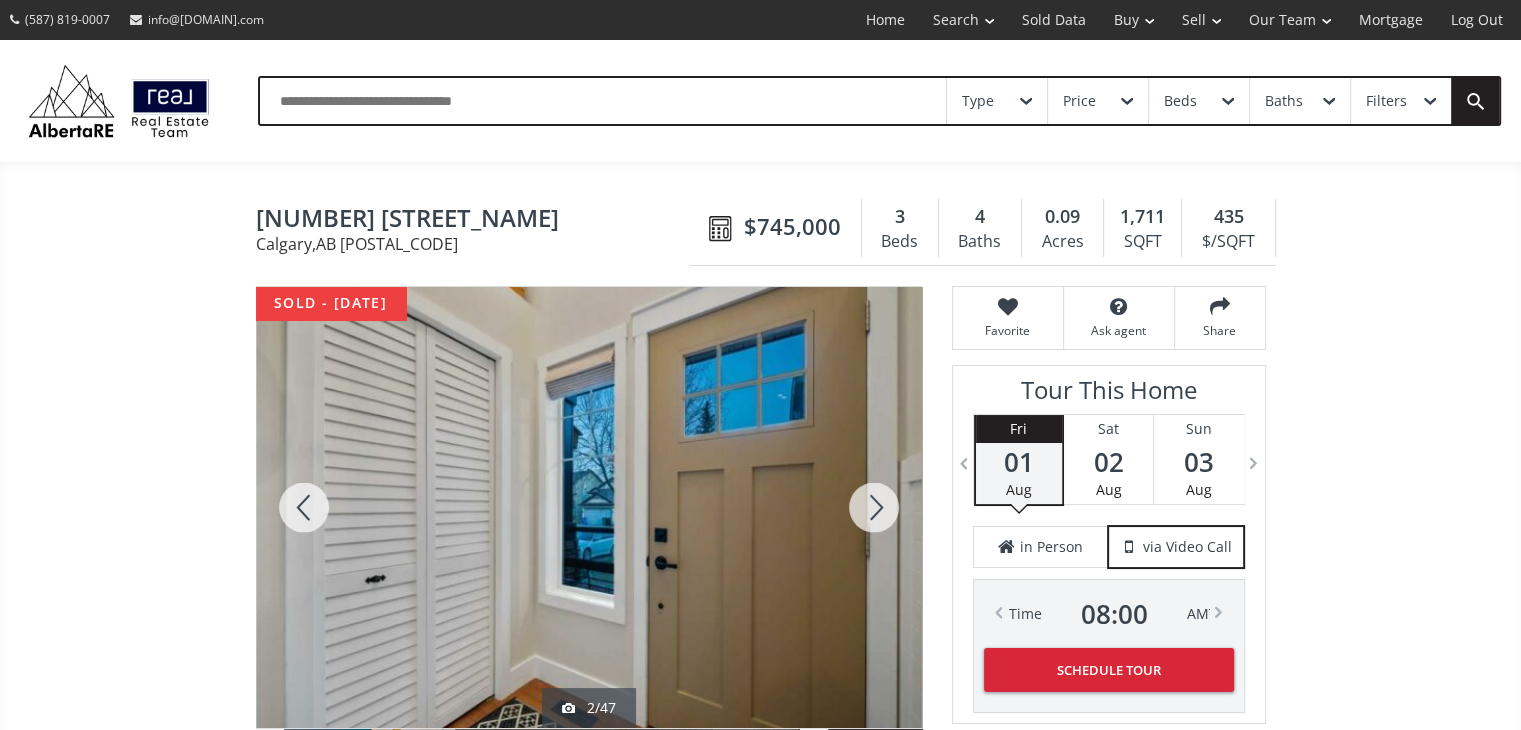 click at bounding box center (874, 507) 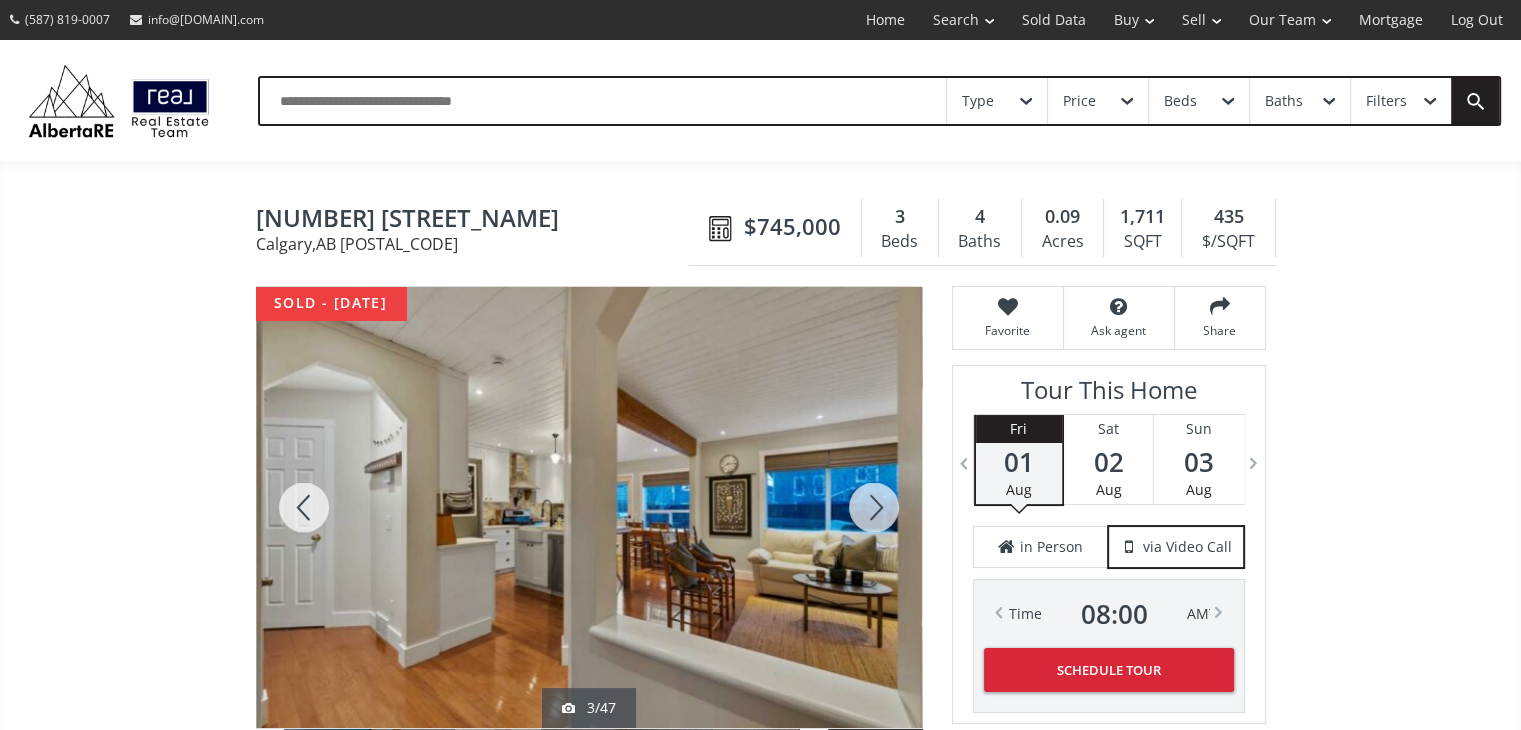 click at bounding box center (874, 507) 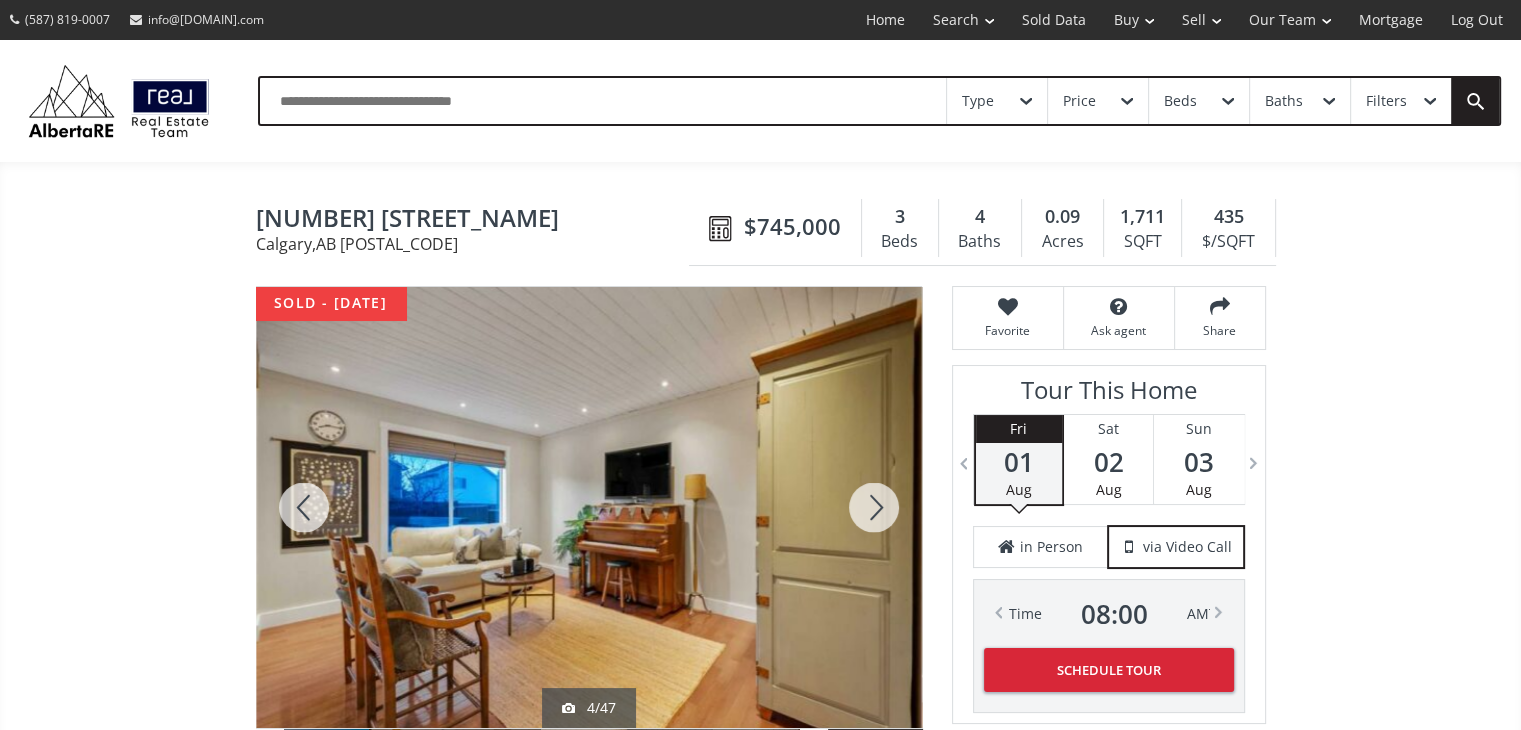 click at bounding box center (874, 507) 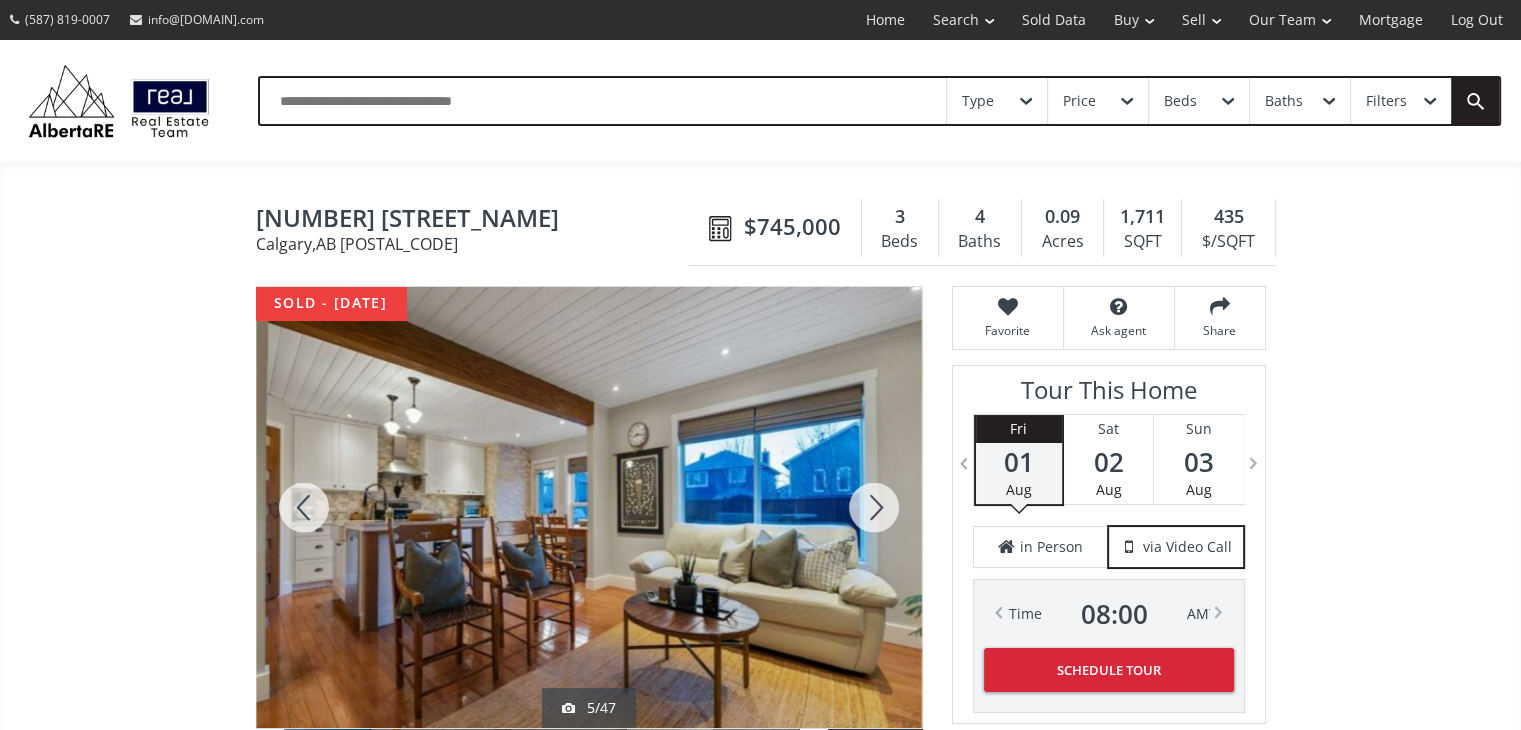click at bounding box center (874, 507) 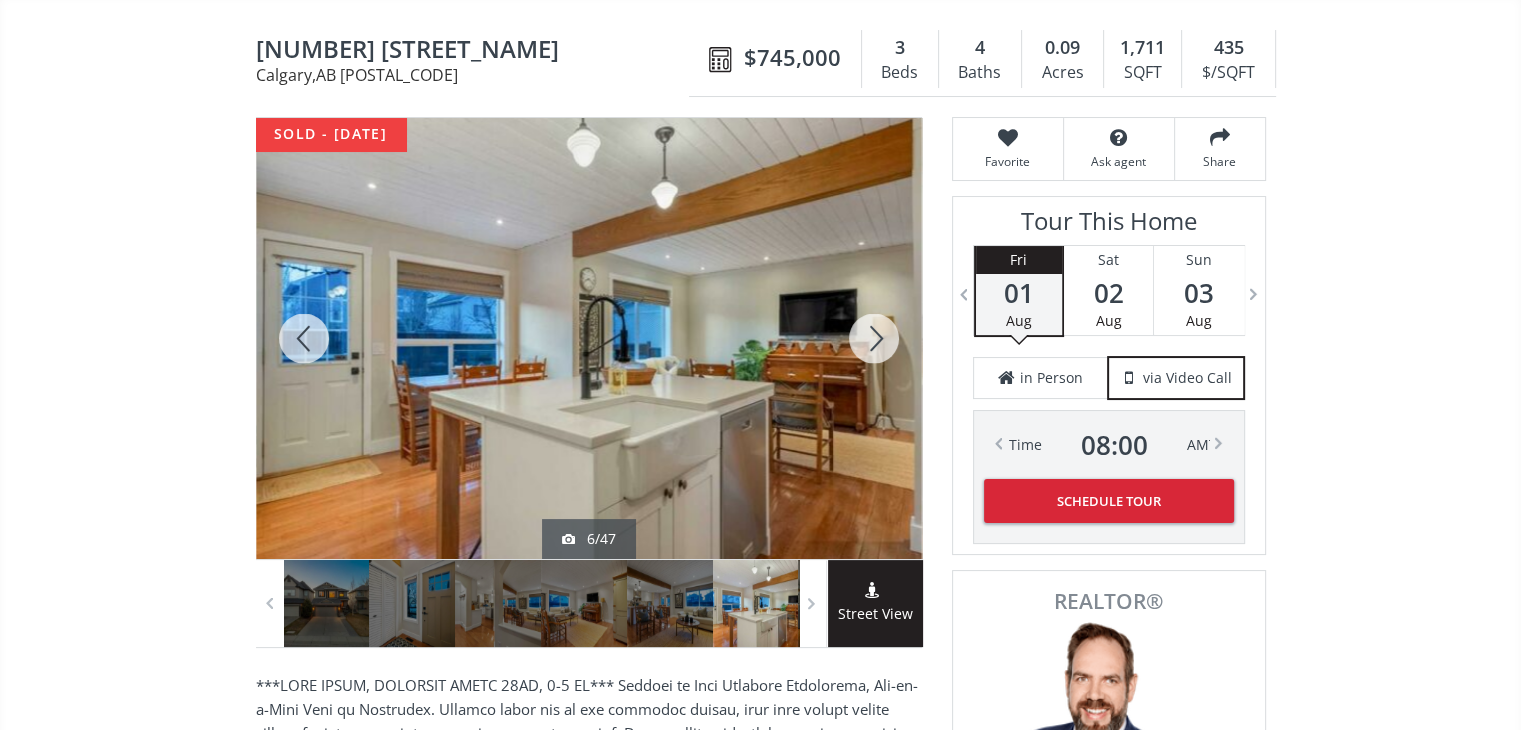 scroll, scrollTop: 170, scrollLeft: 0, axis: vertical 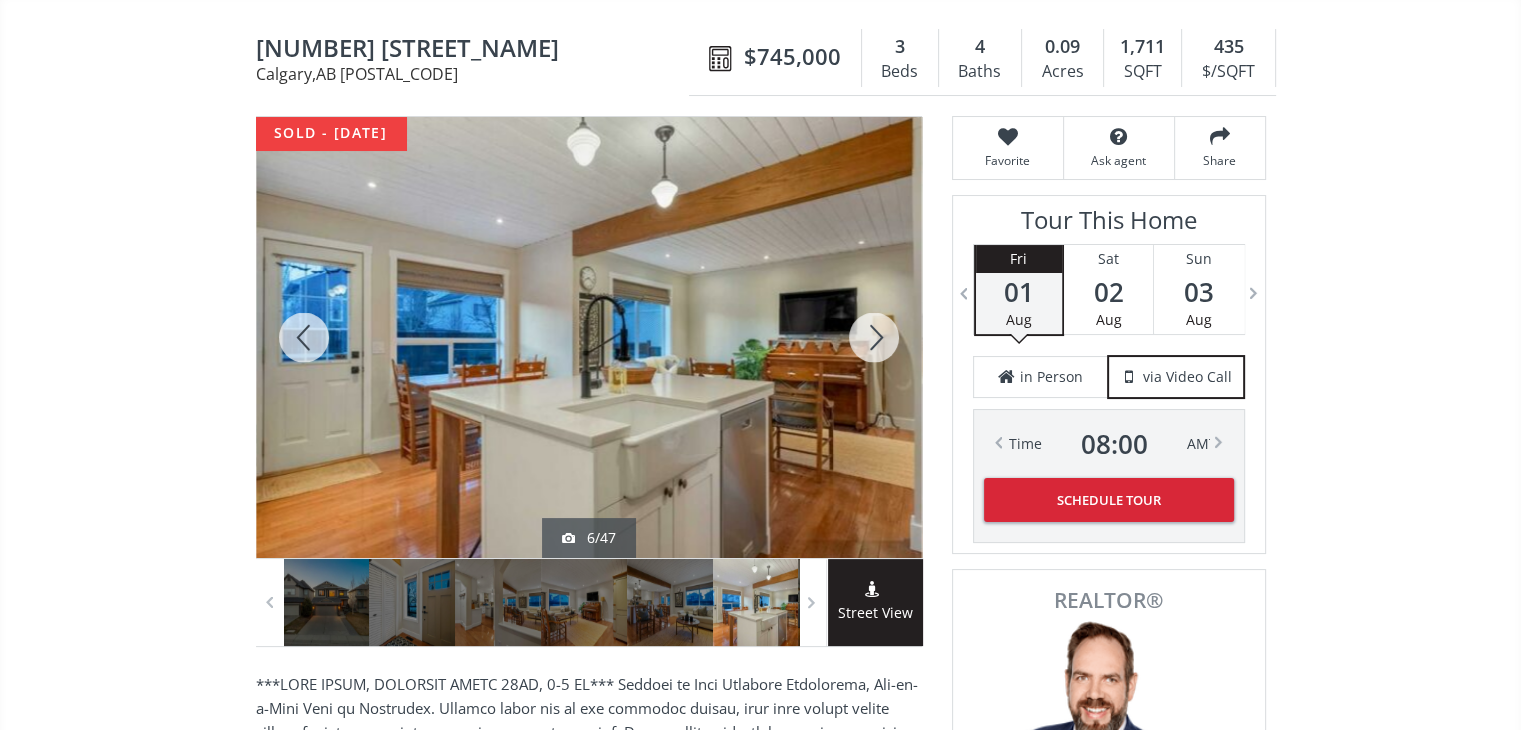 click at bounding box center (874, 337) 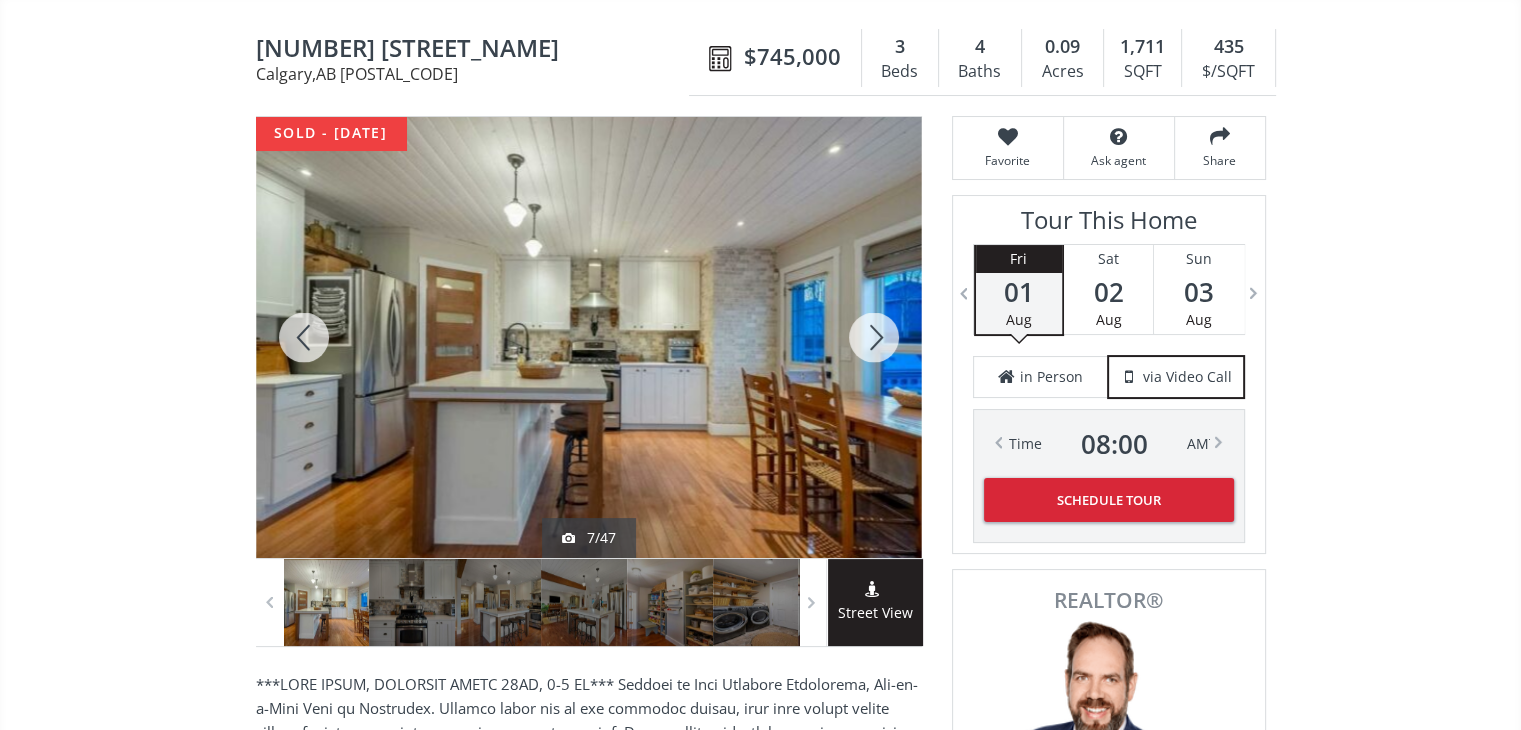 click at bounding box center (874, 337) 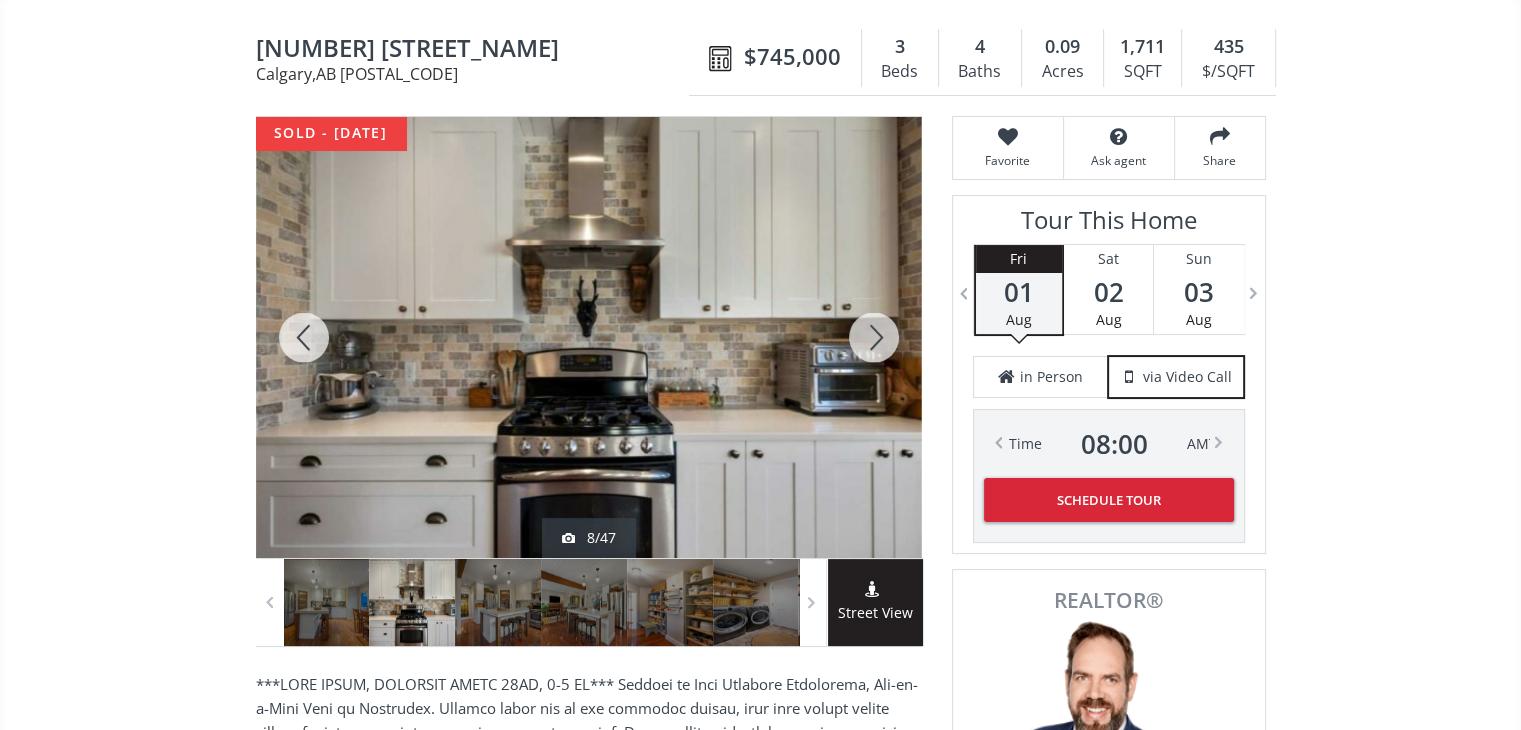 click at bounding box center (874, 337) 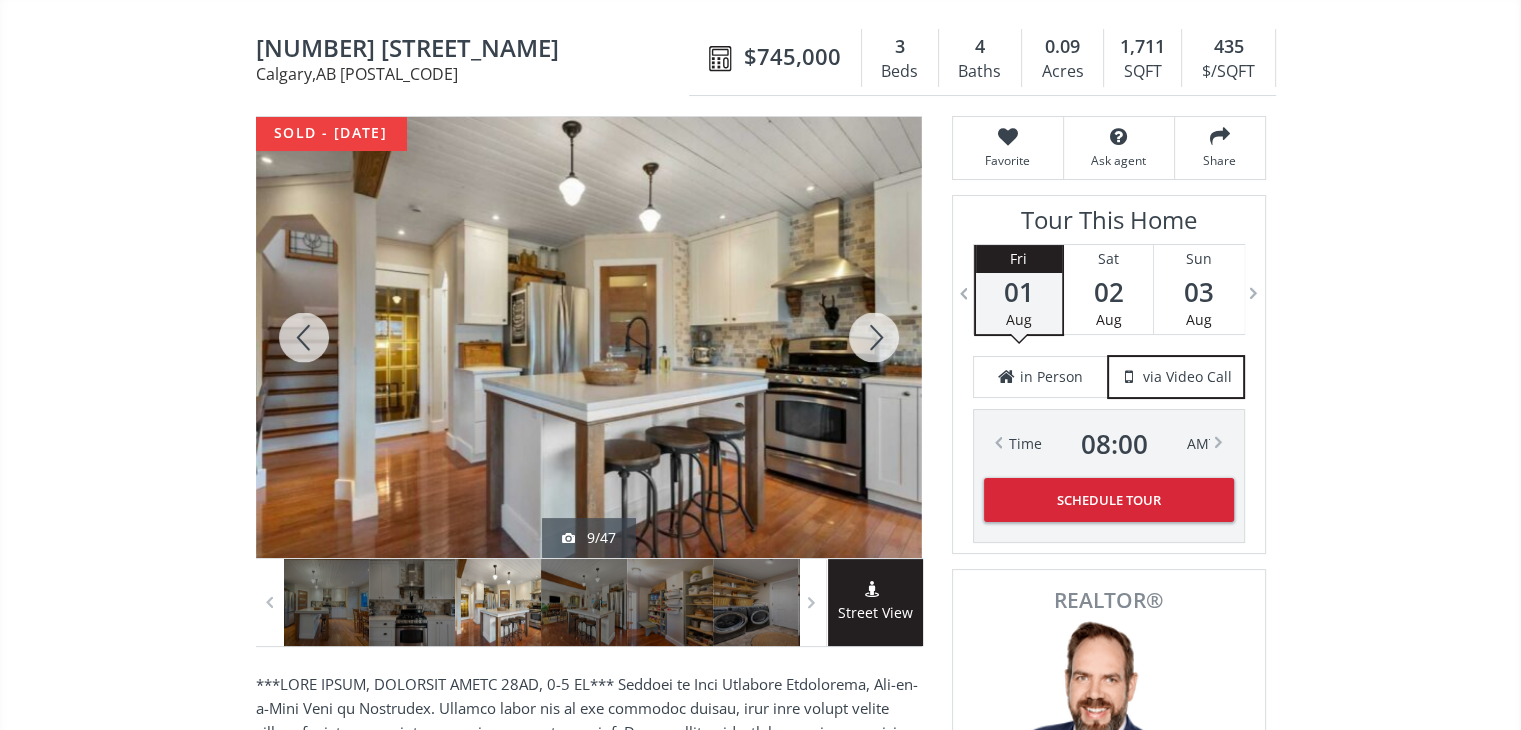 click at bounding box center [874, 337] 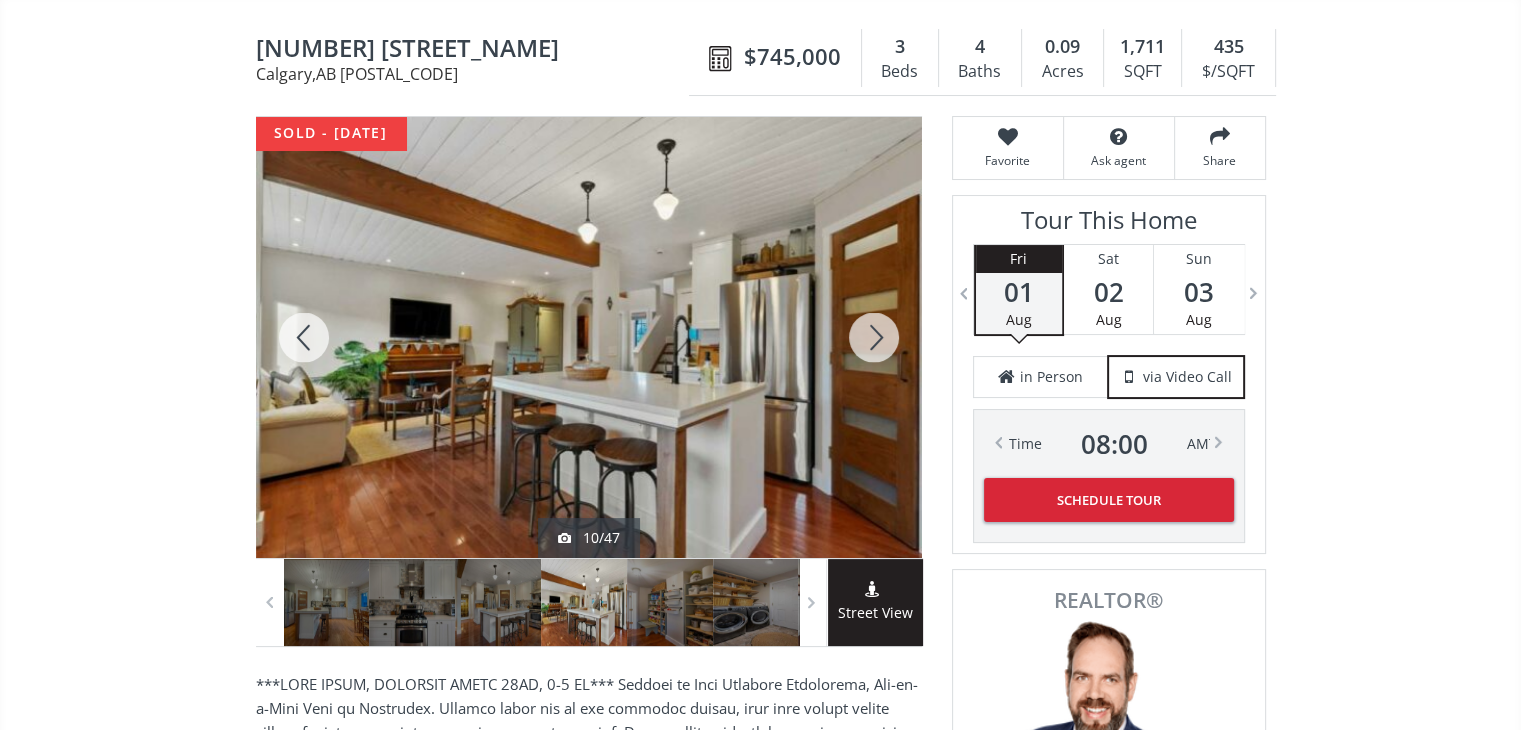 click at bounding box center [874, 337] 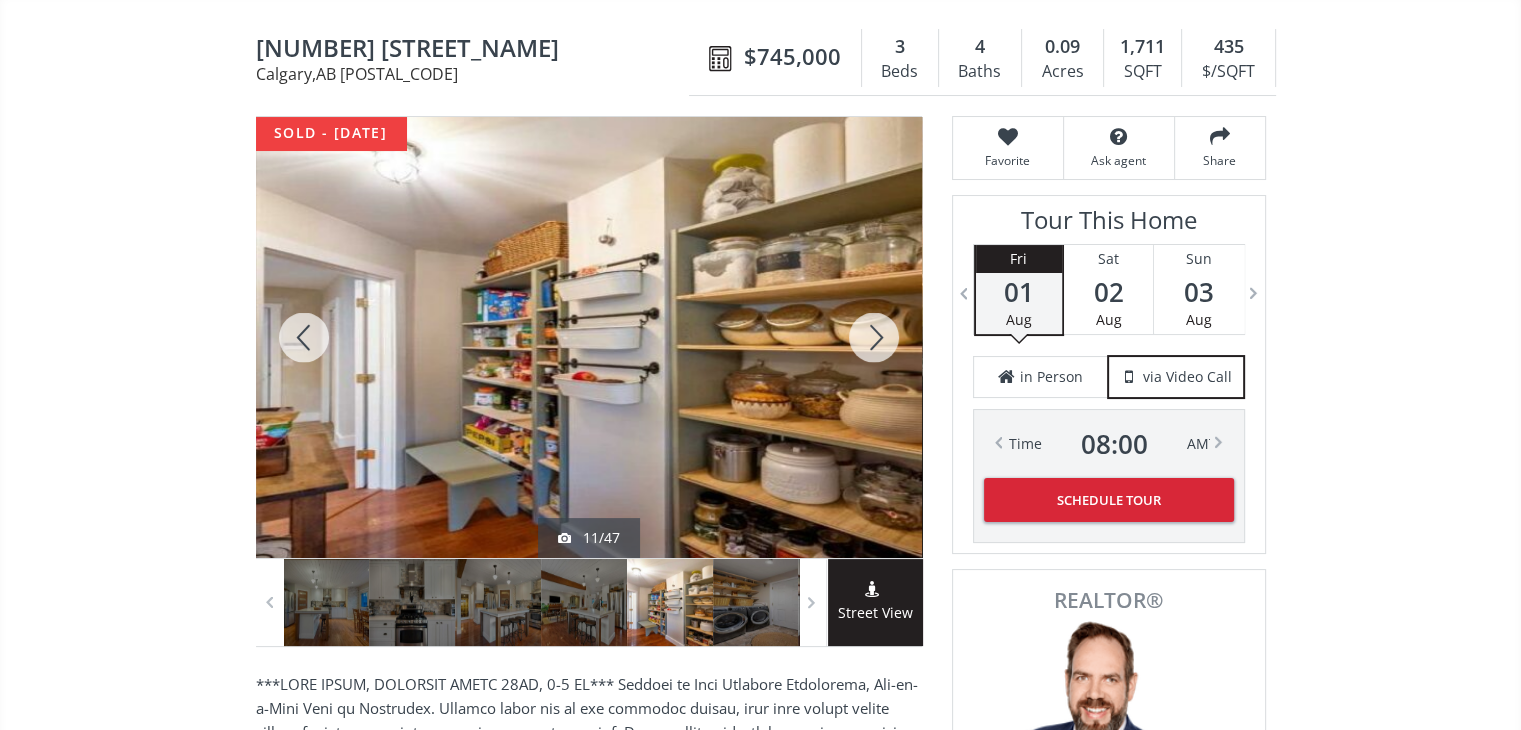 click at bounding box center [874, 337] 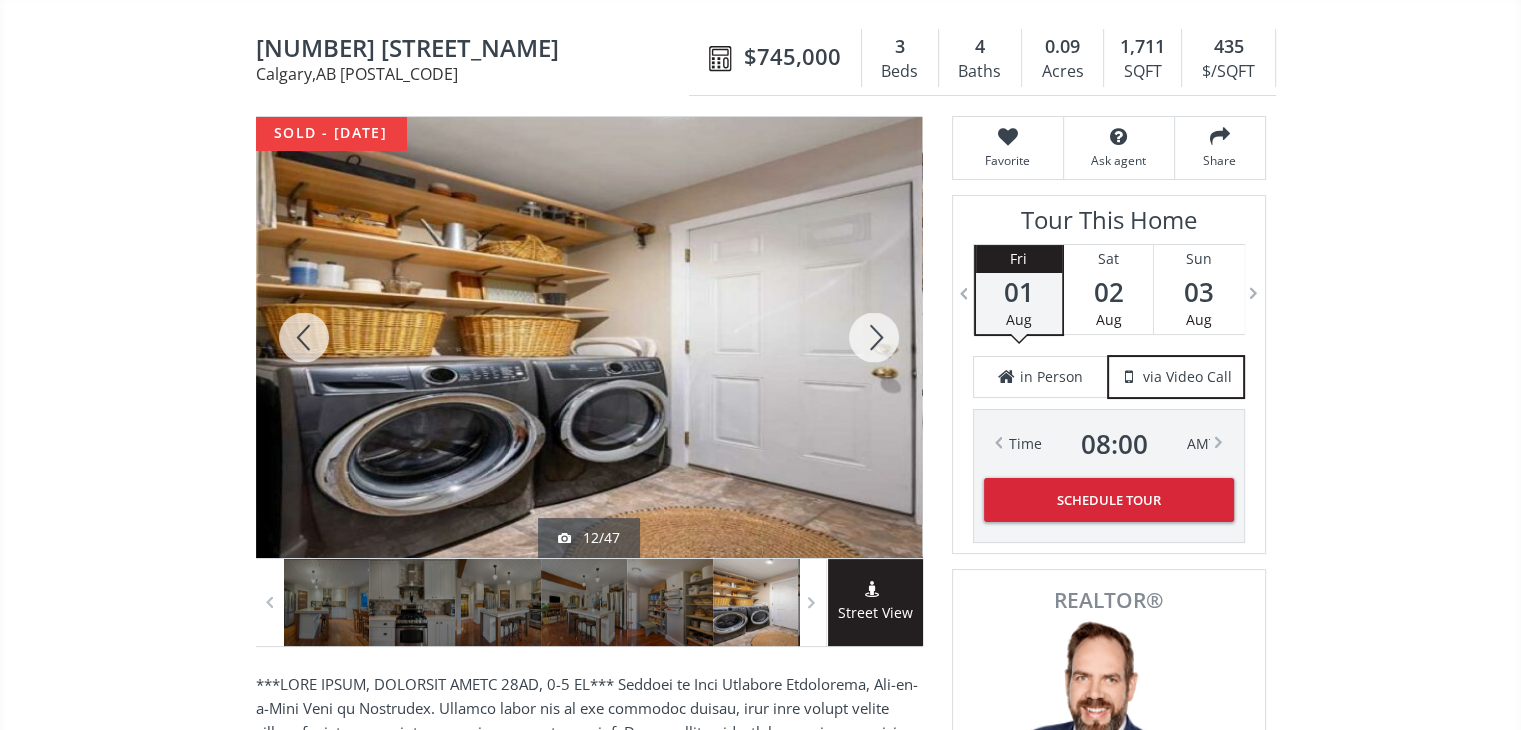 click at bounding box center [874, 337] 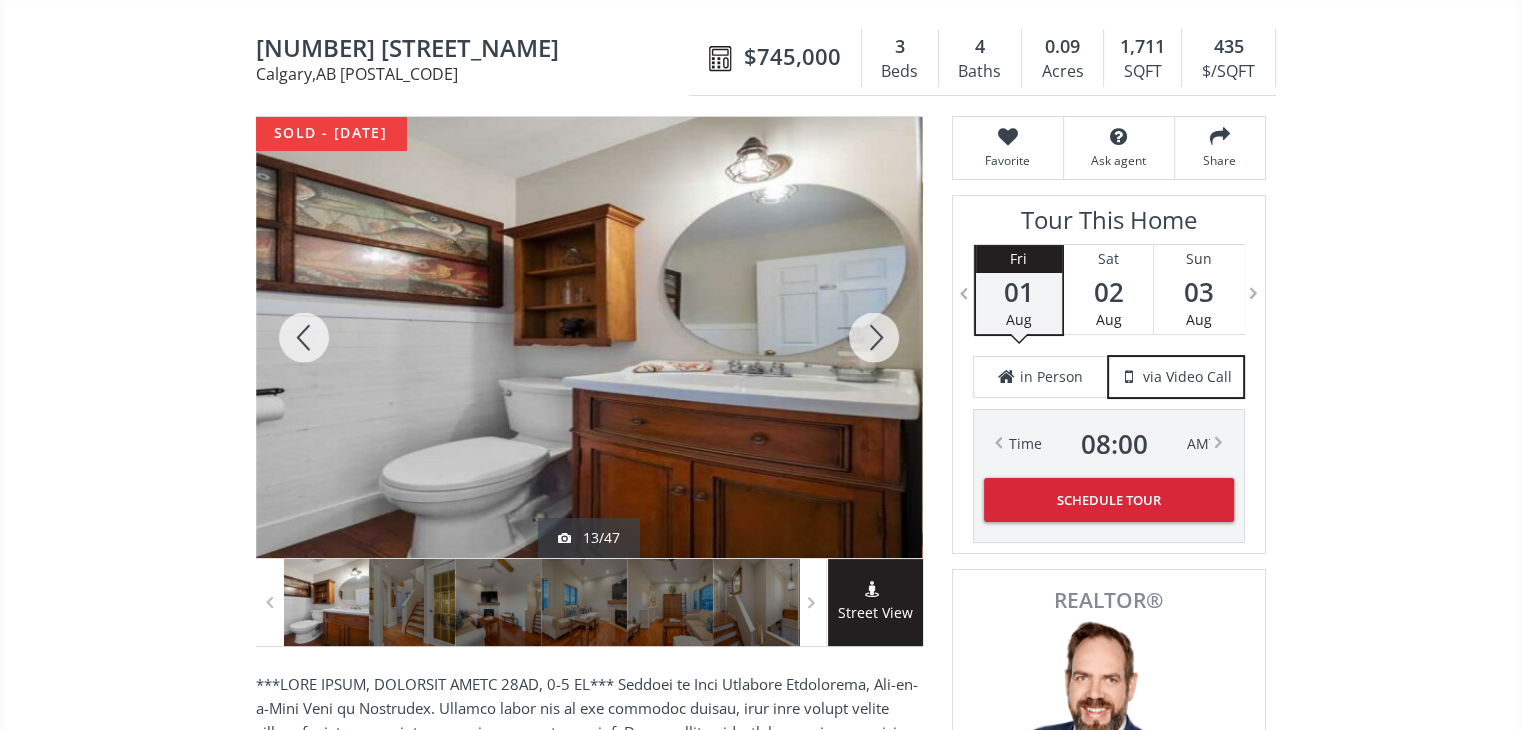 click at bounding box center (874, 337) 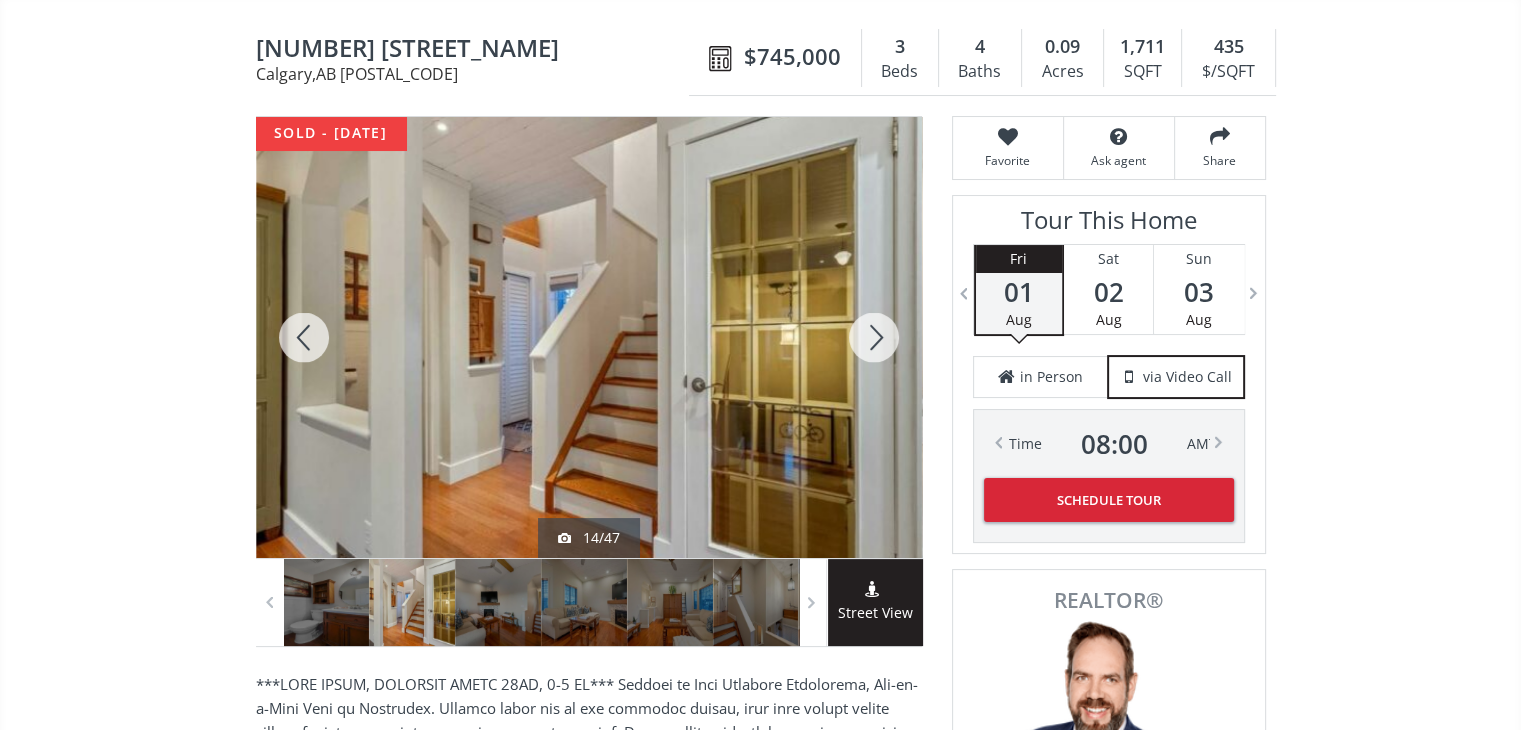 click at bounding box center [874, 337] 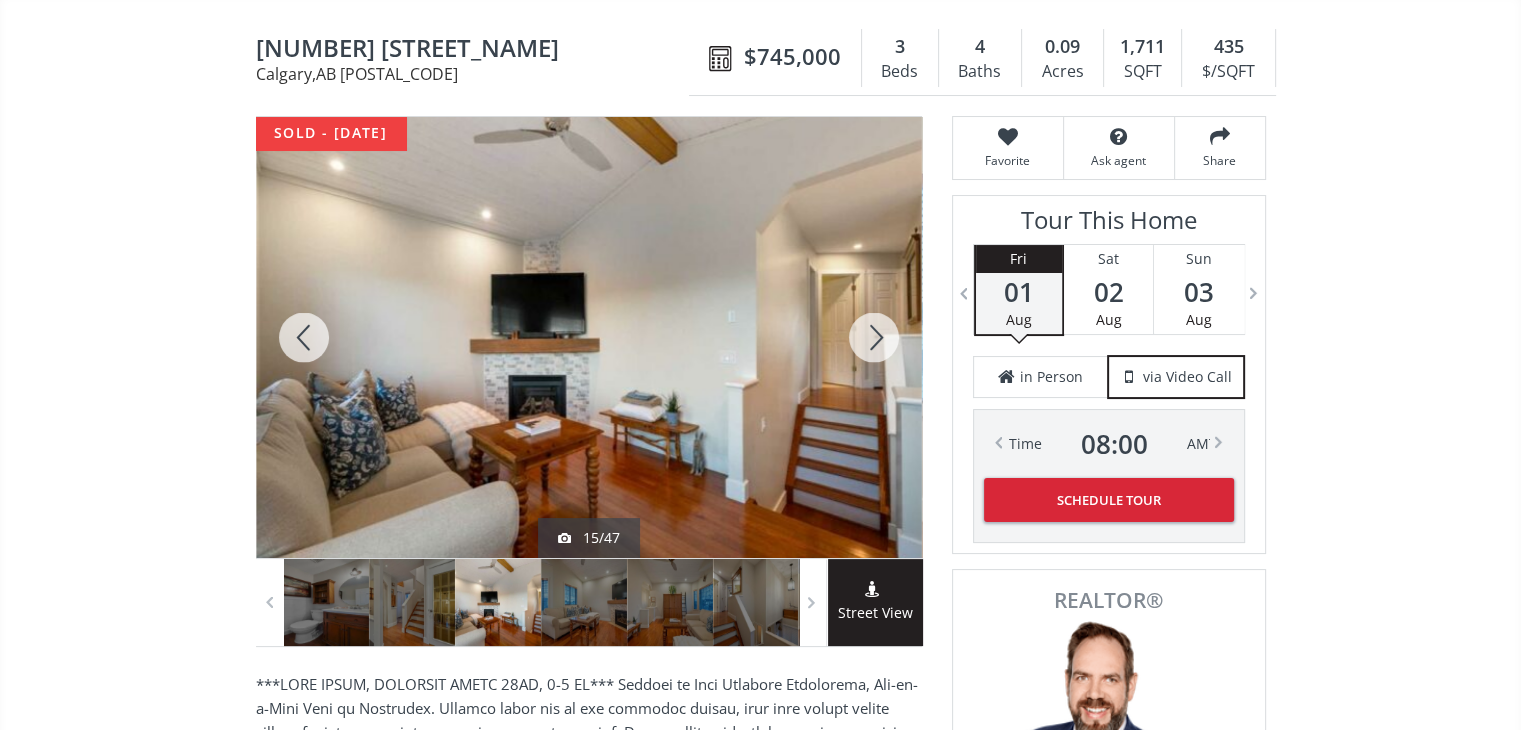 click at bounding box center [874, 337] 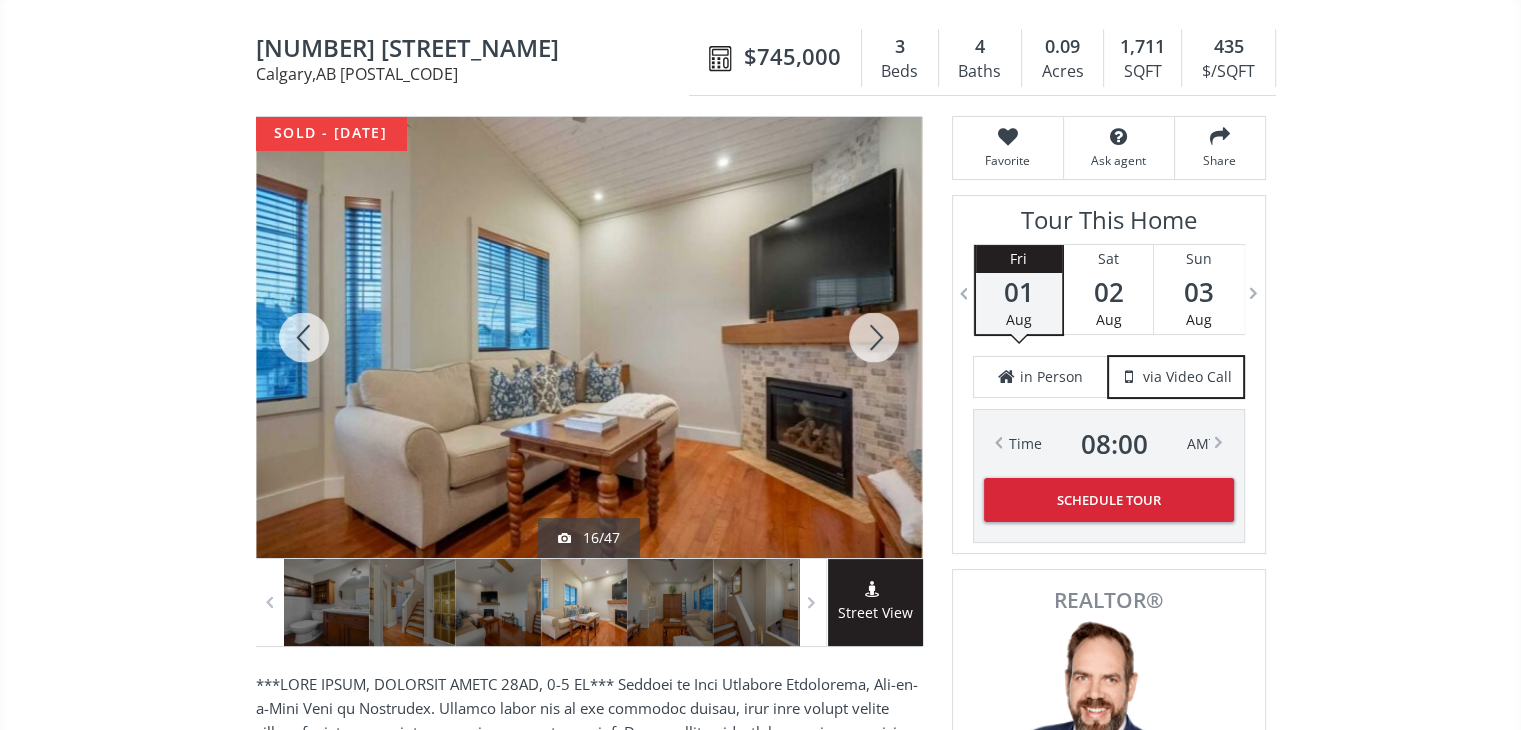 click at bounding box center (874, 337) 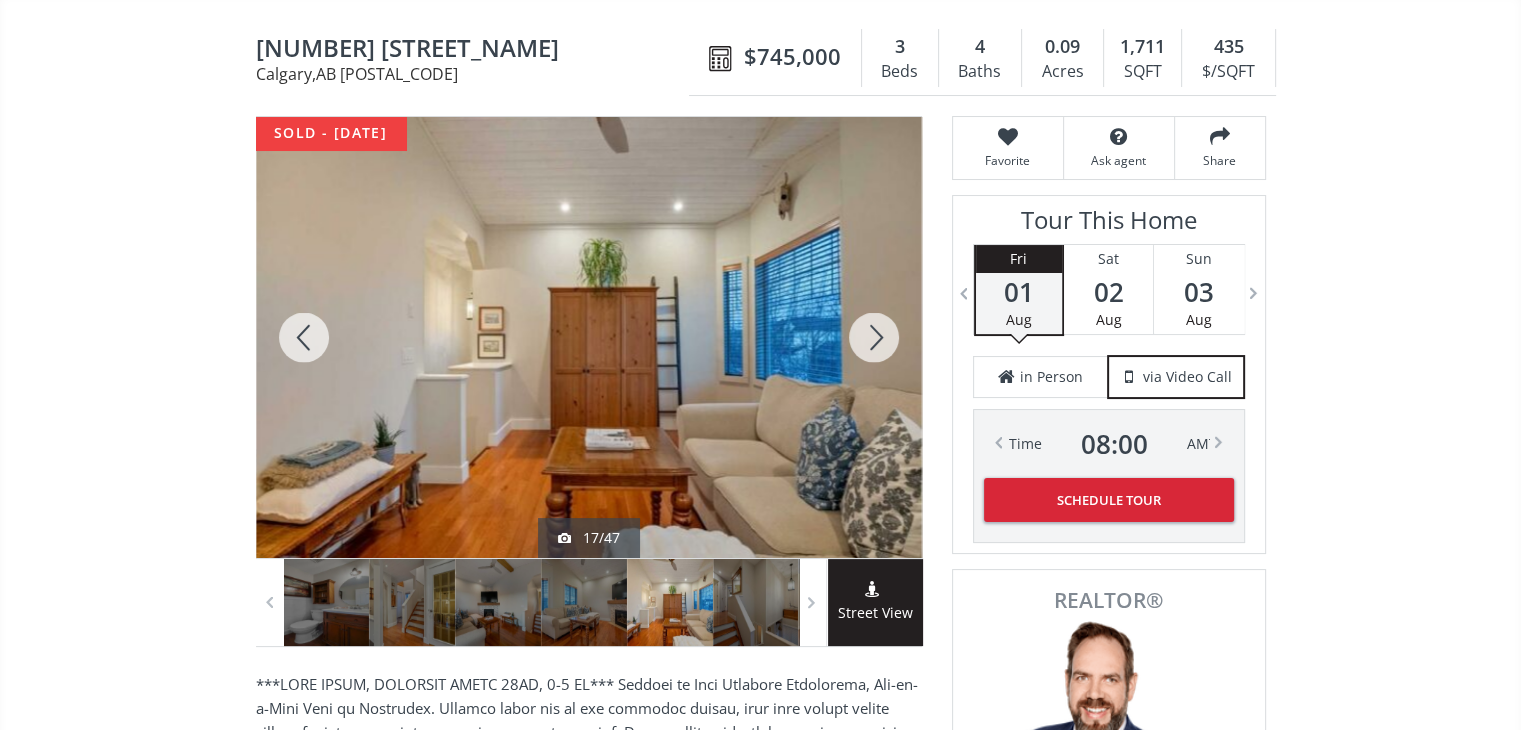 click at bounding box center (874, 337) 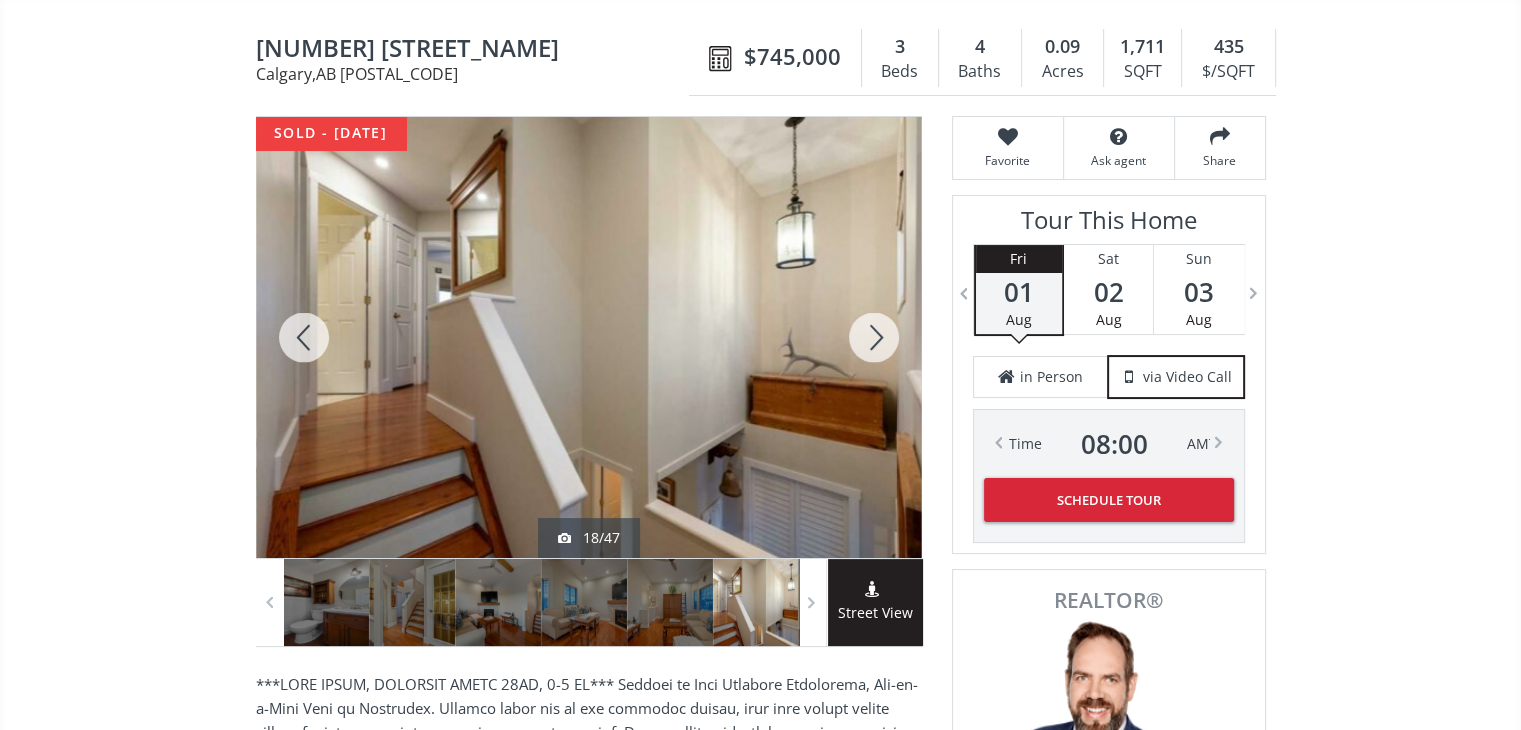 click at bounding box center (874, 337) 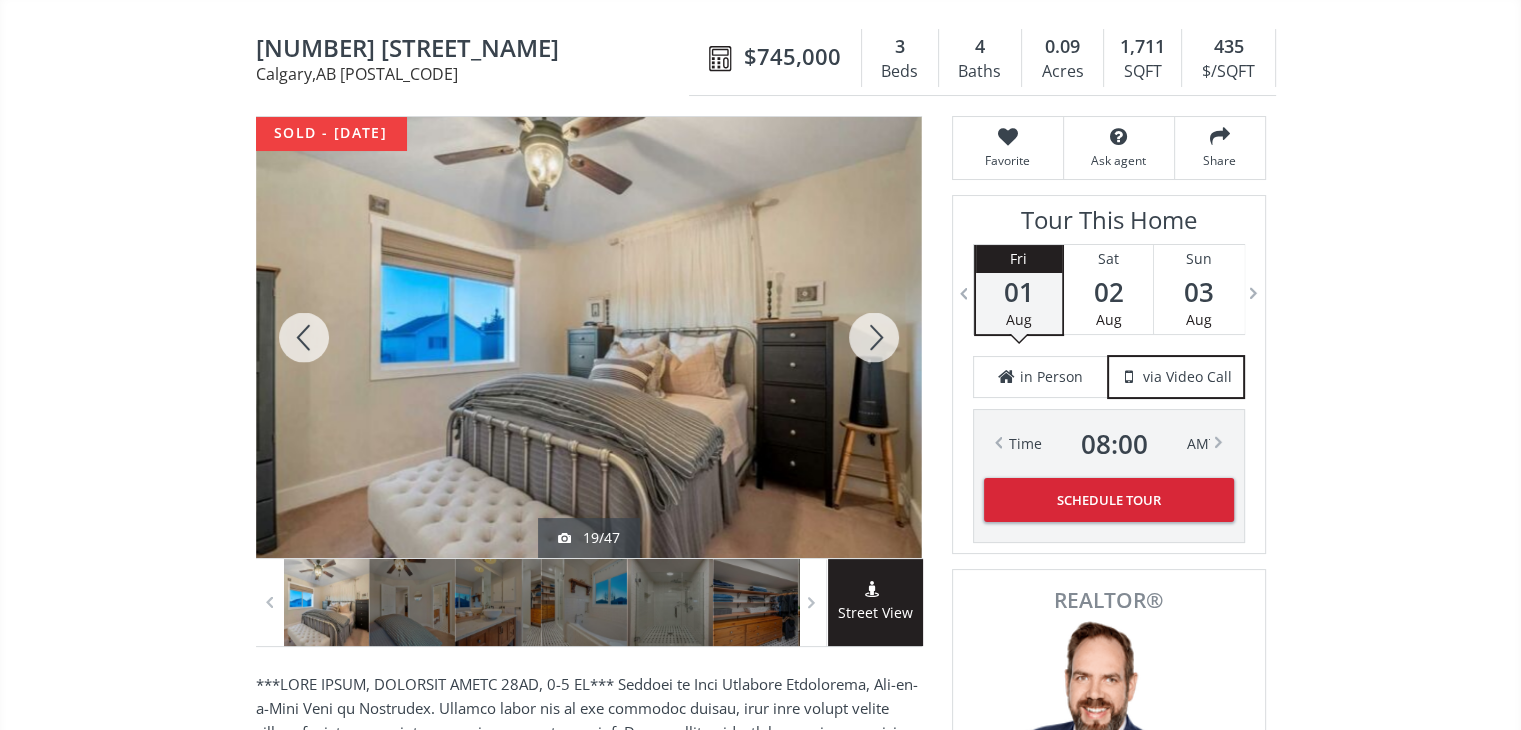 click at bounding box center [874, 337] 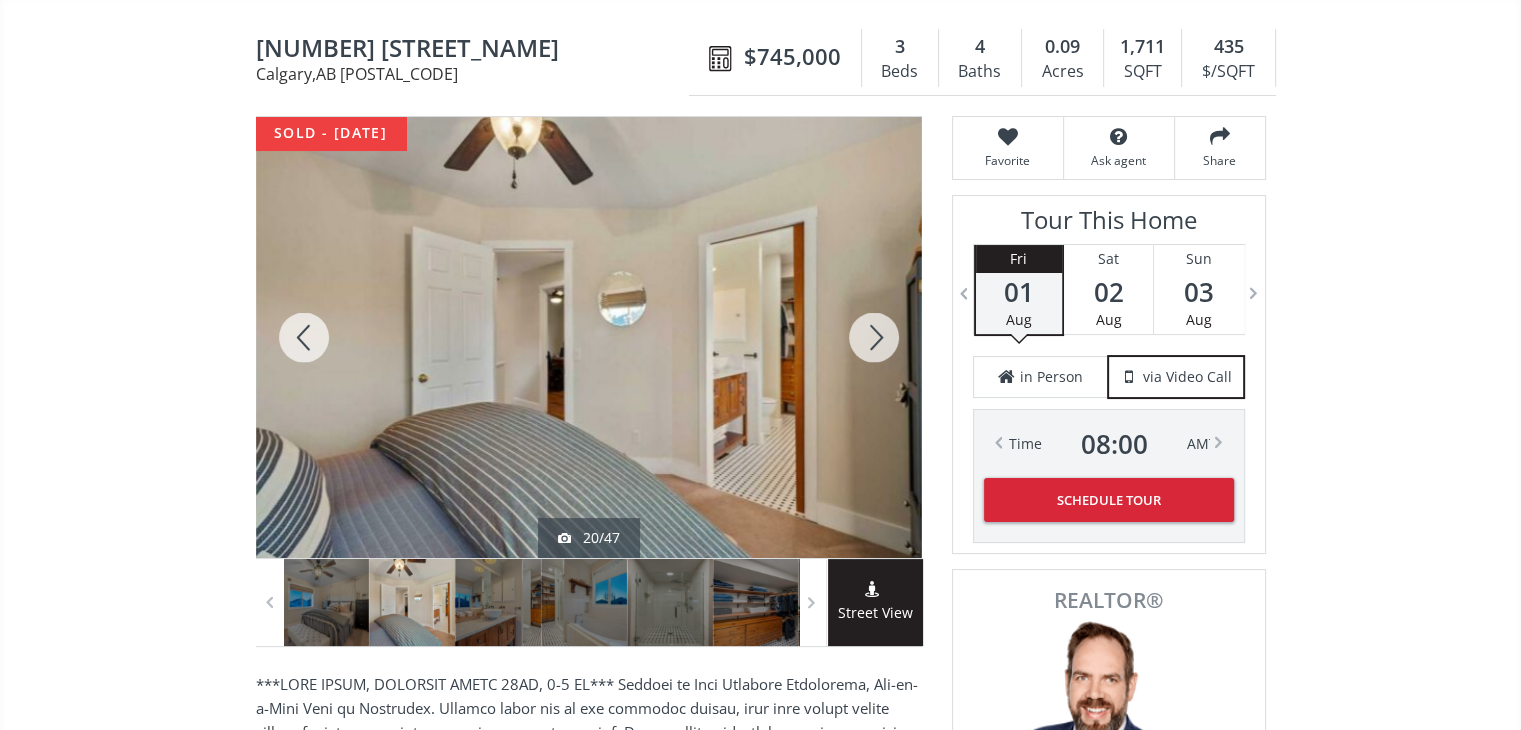click at bounding box center [874, 337] 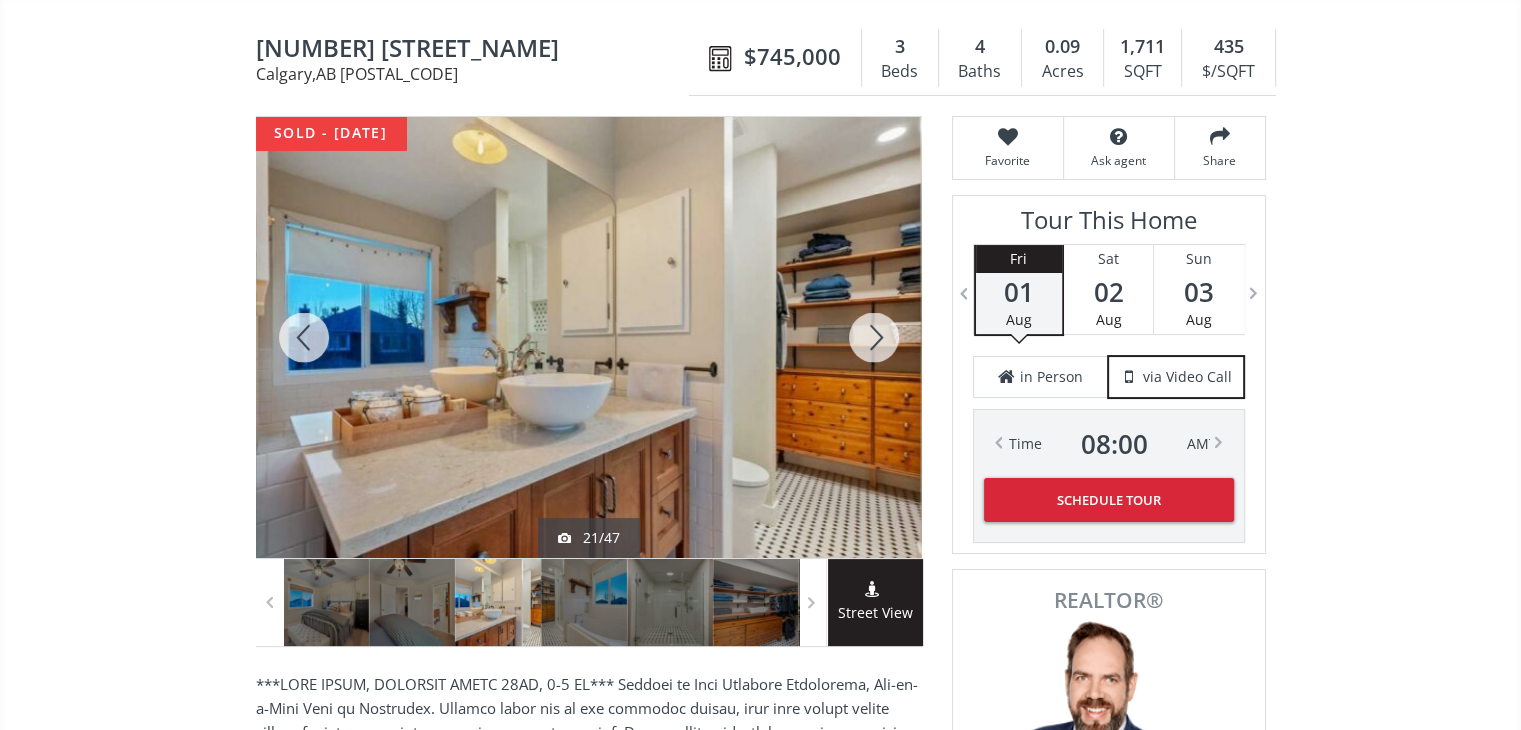 click at bounding box center [874, 337] 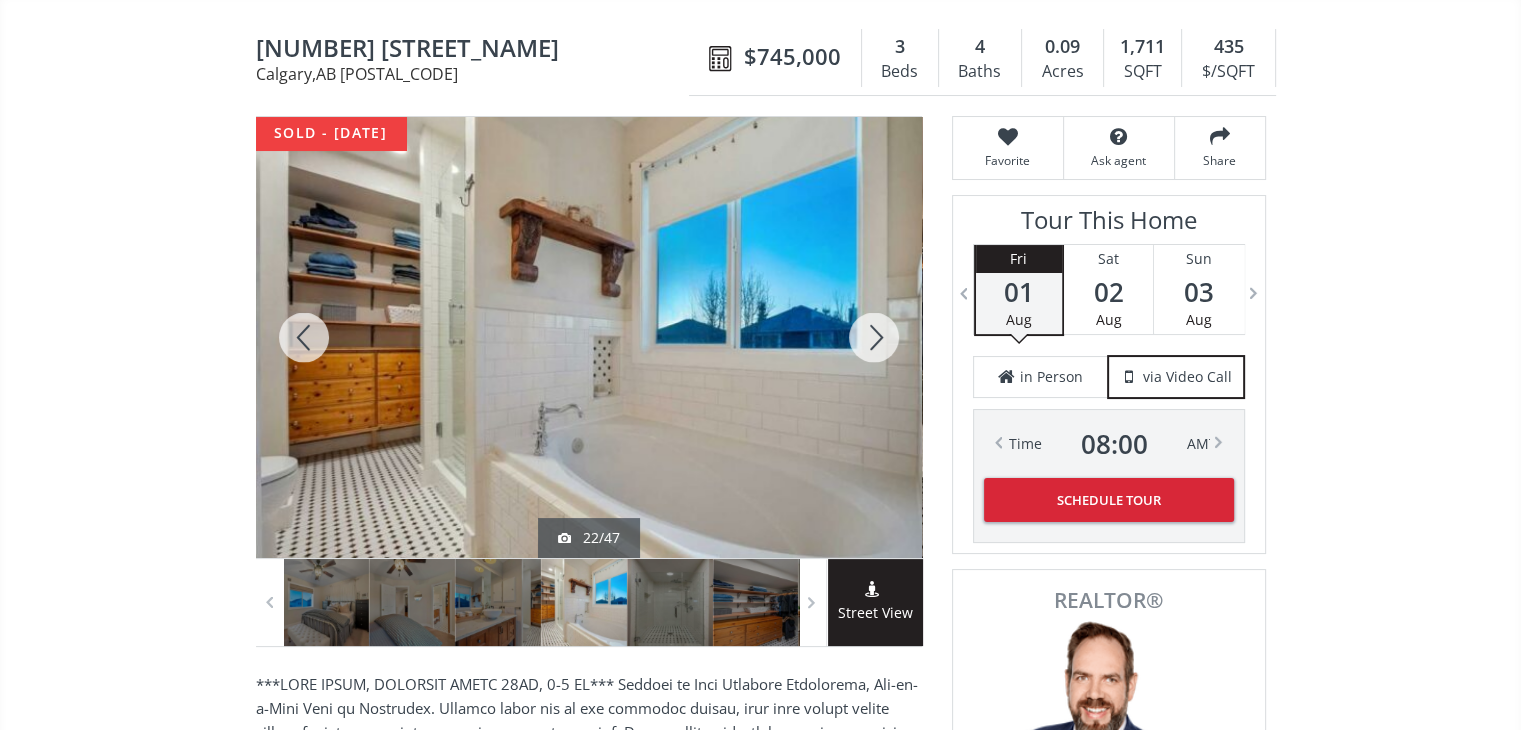 click at bounding box center [874, 337] 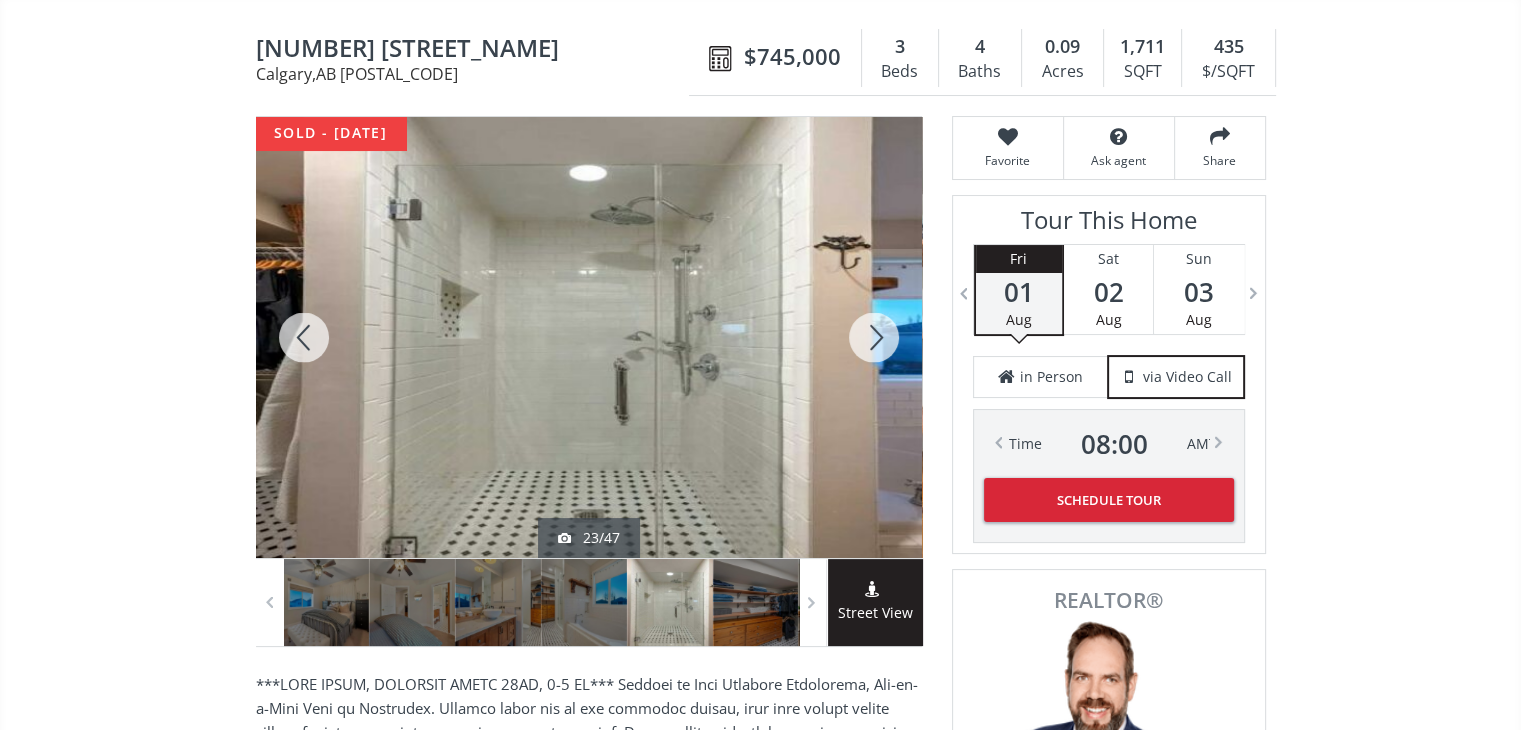 click at bounding box center [874, 337] 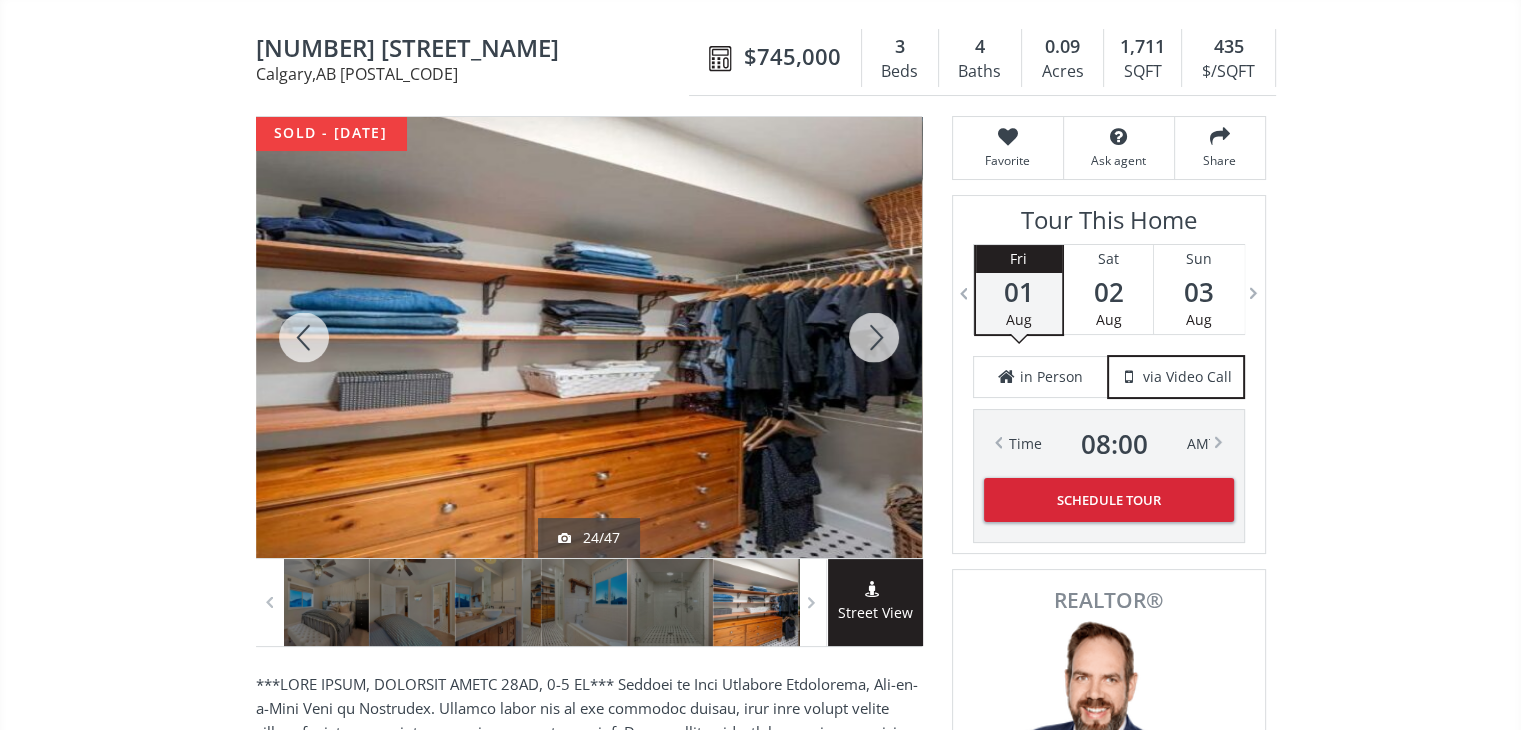 click at bounding box center (874, 337) 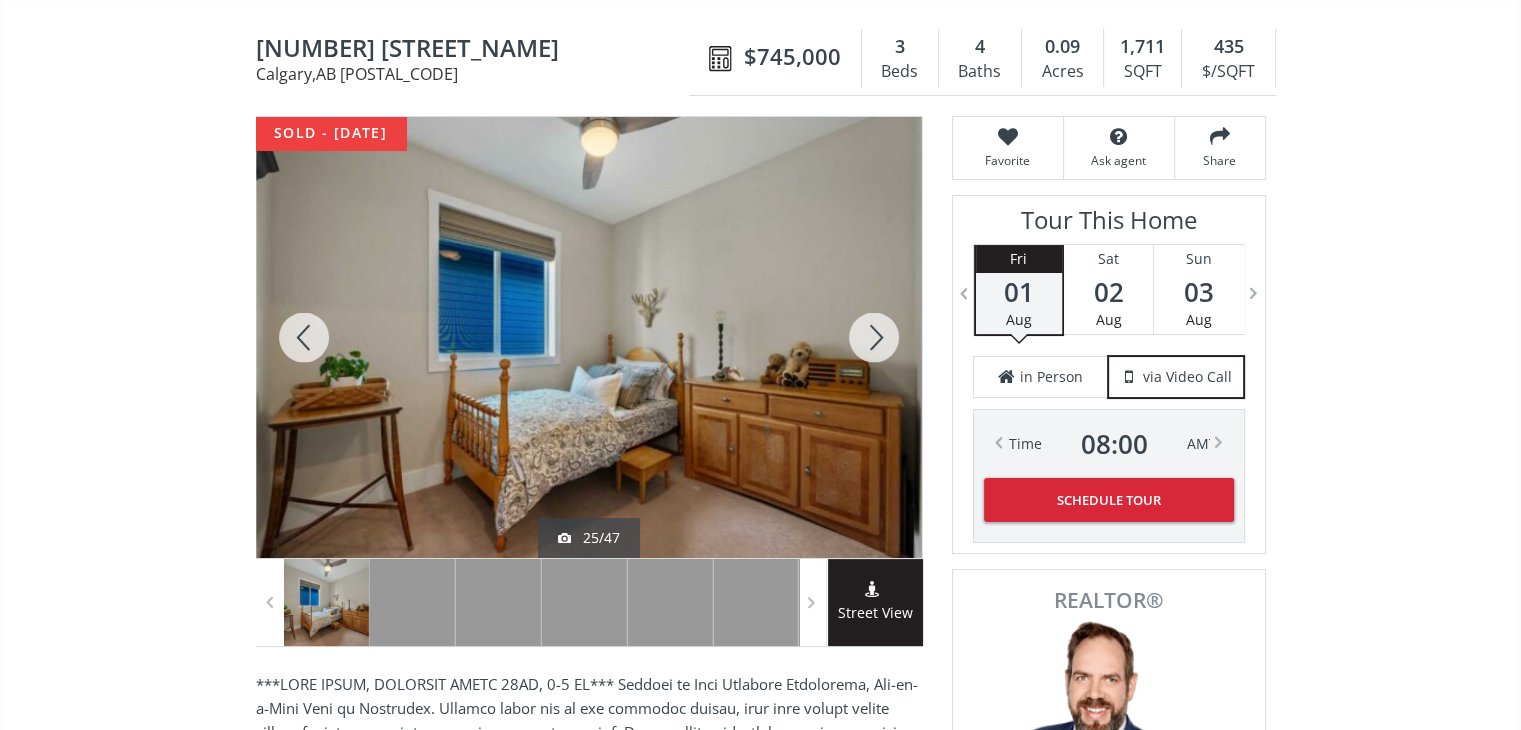 click at bounding box center [874, 337] 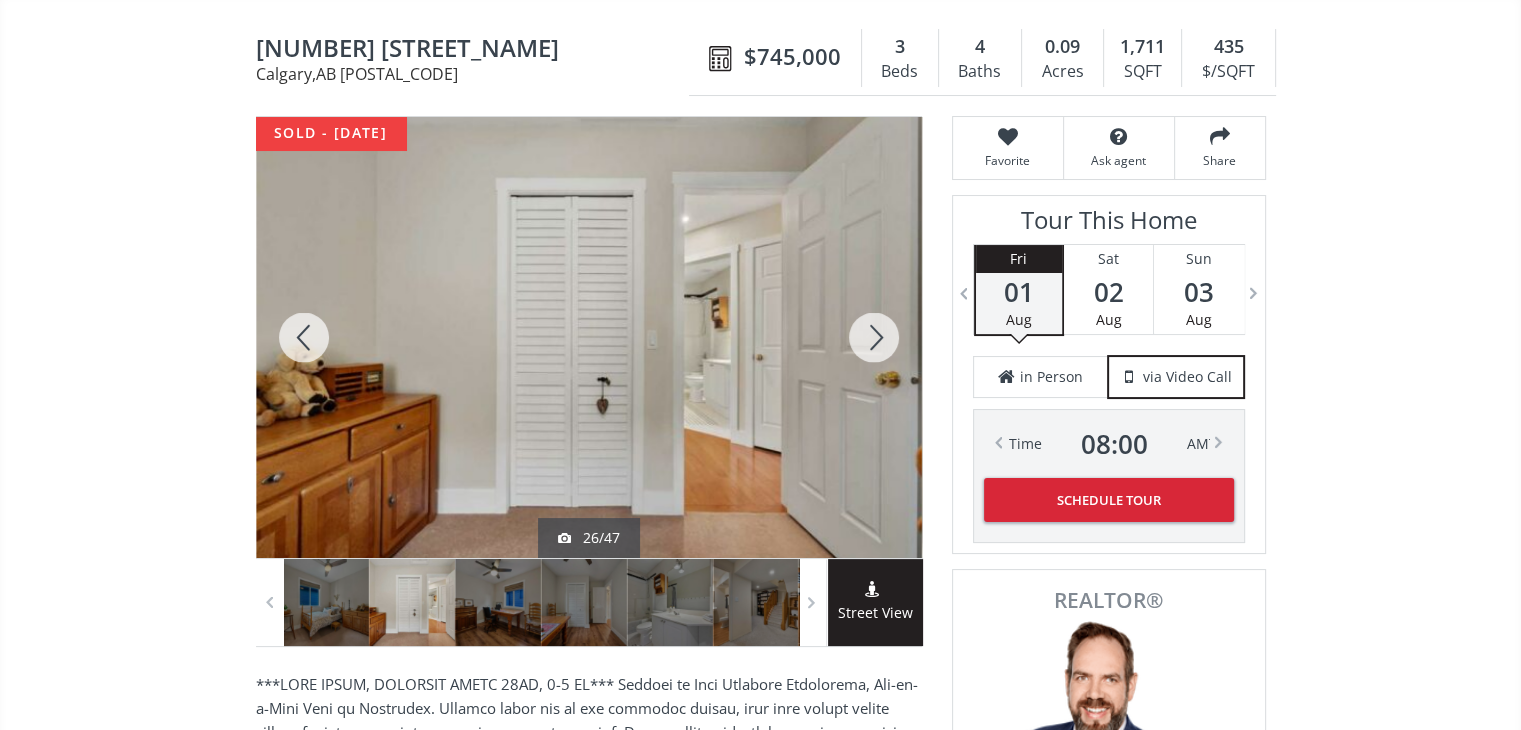 click at bounding box center (874, 337) 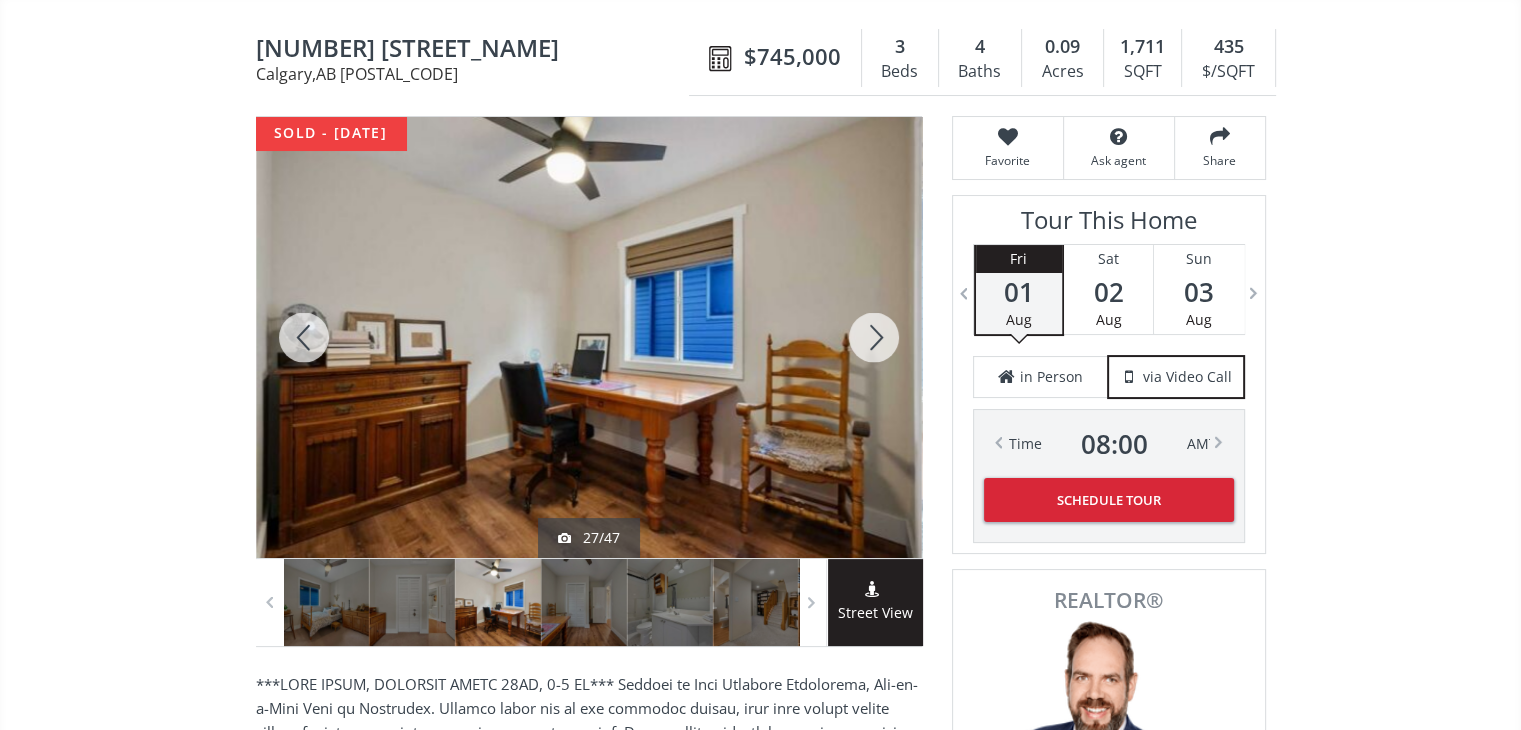 click at bounding box center [874, 337] 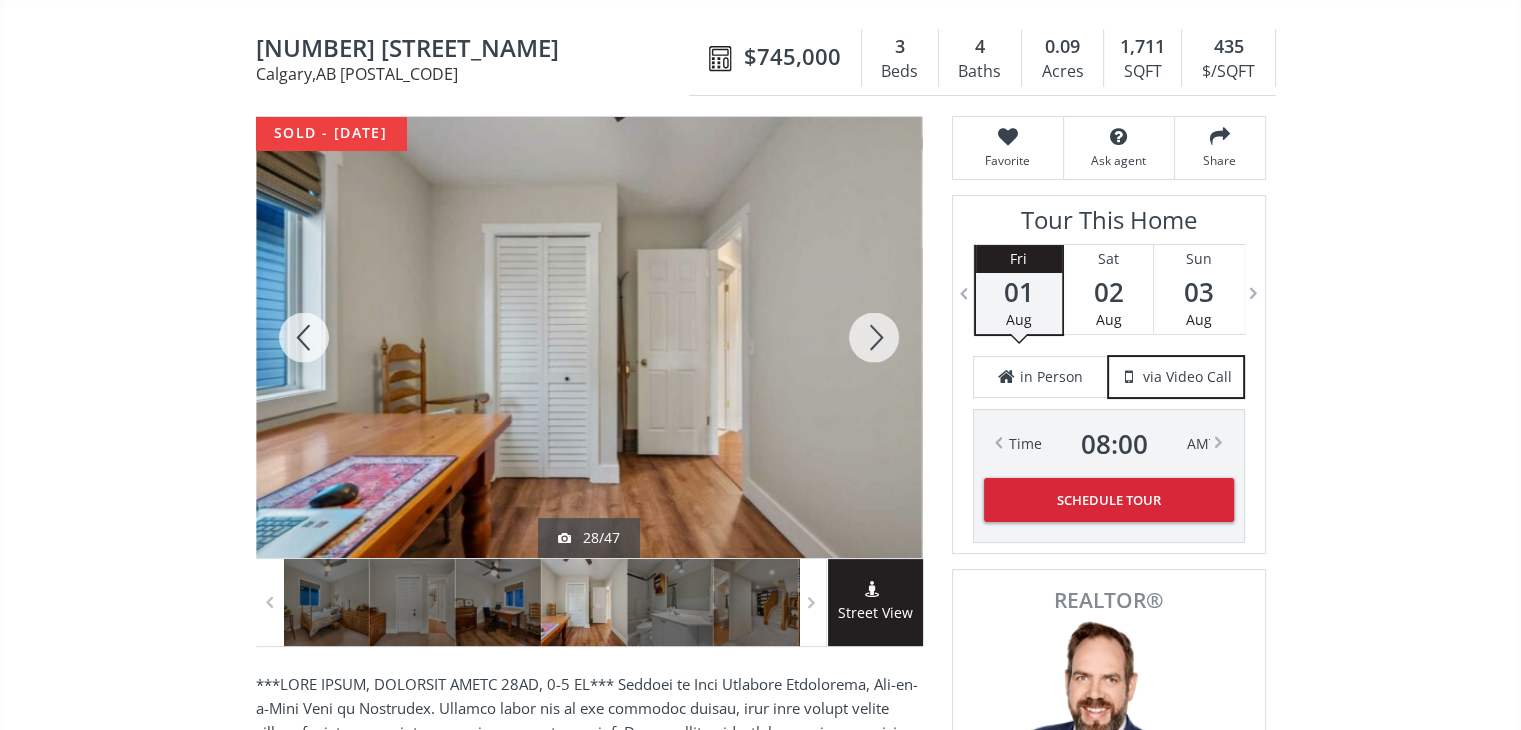 click at bounding box center (874, 337) 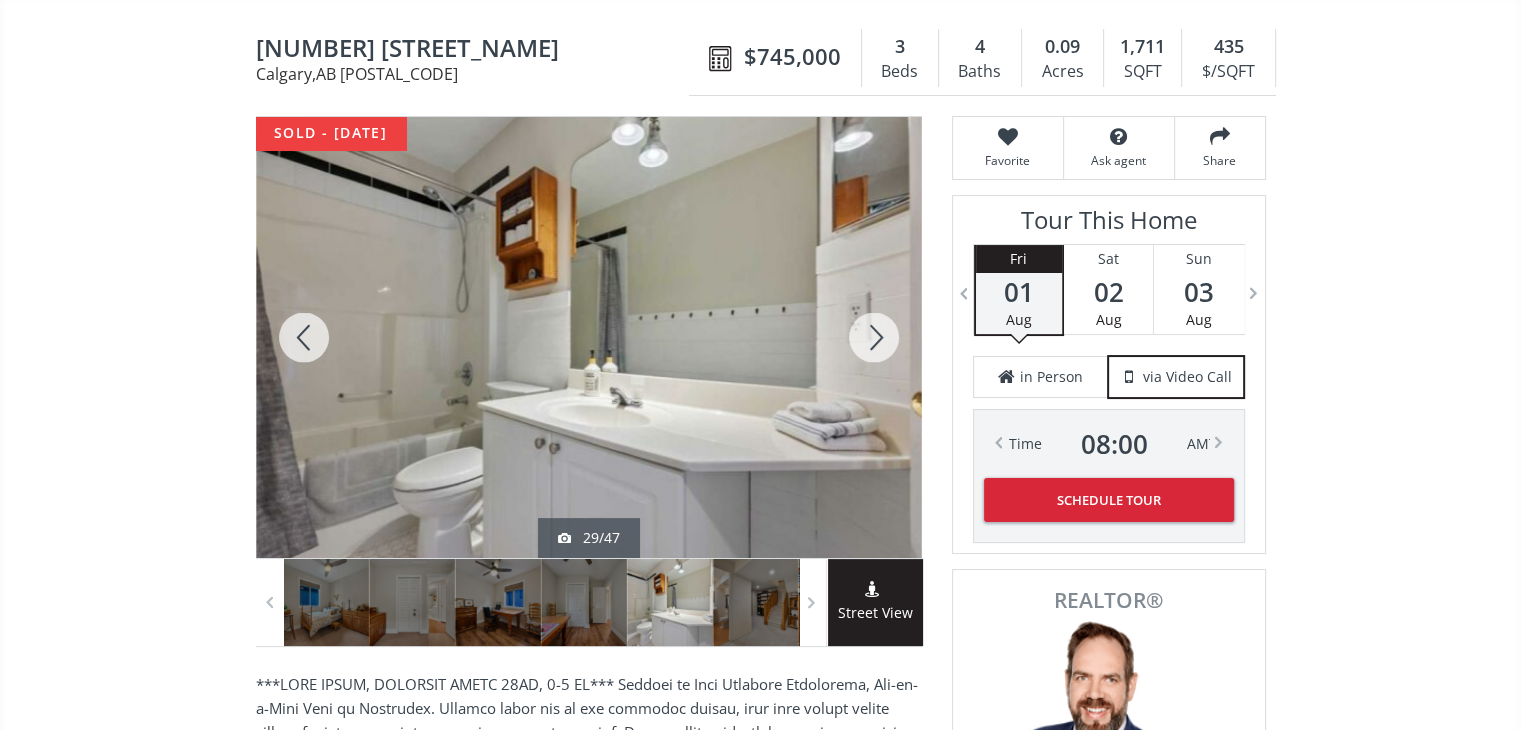 click at bounding box center [874, 337] 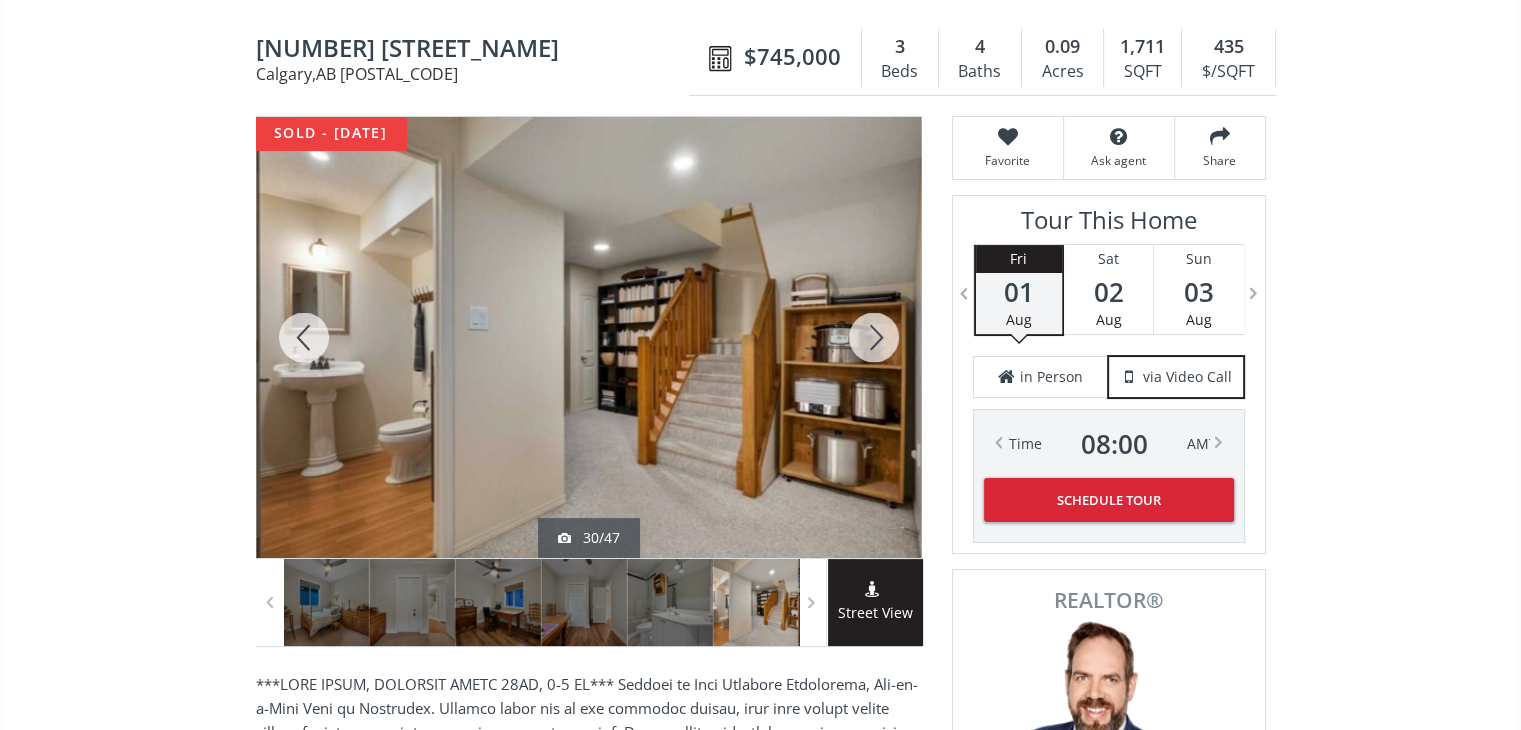 click at bounding box center (874, 337) 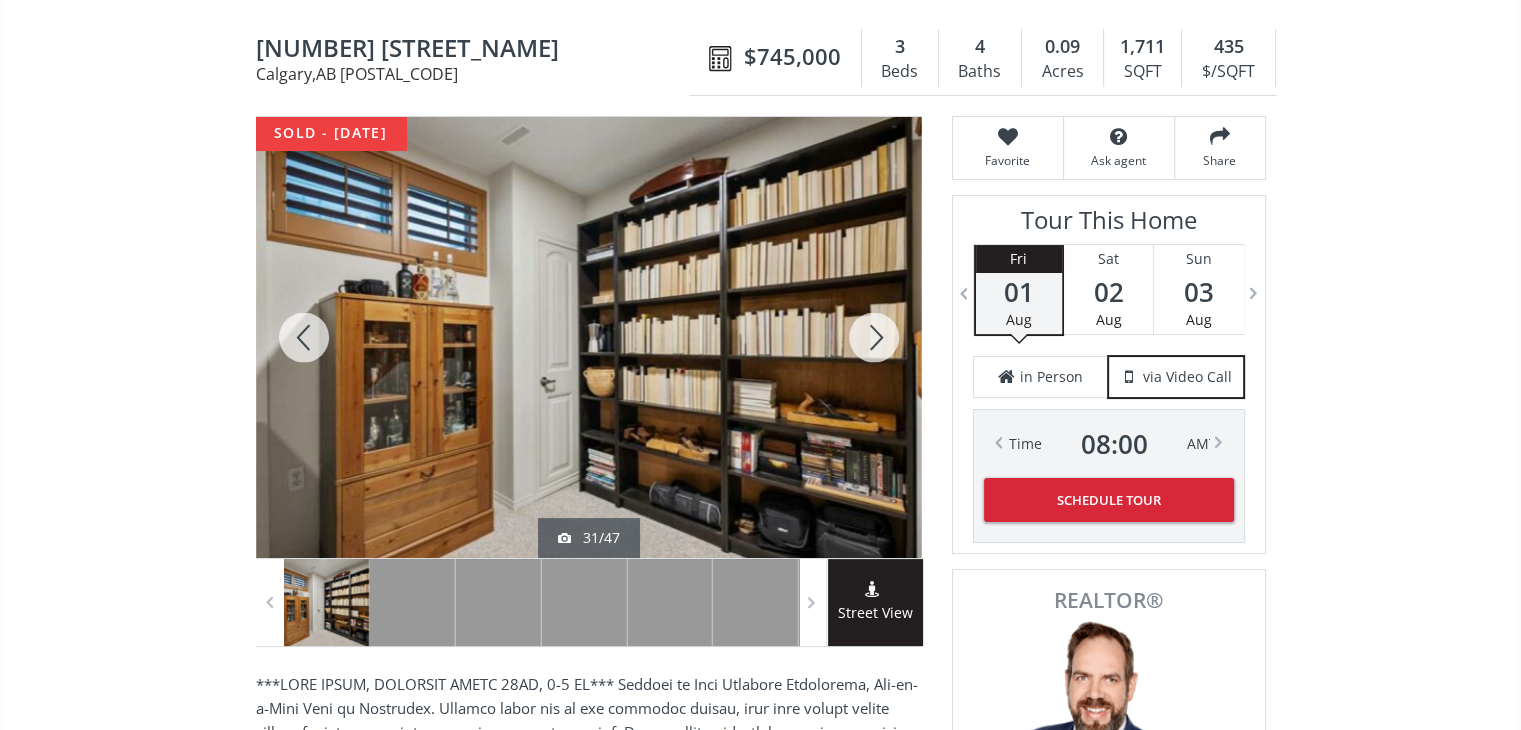 click at bounding box center [874, 337] 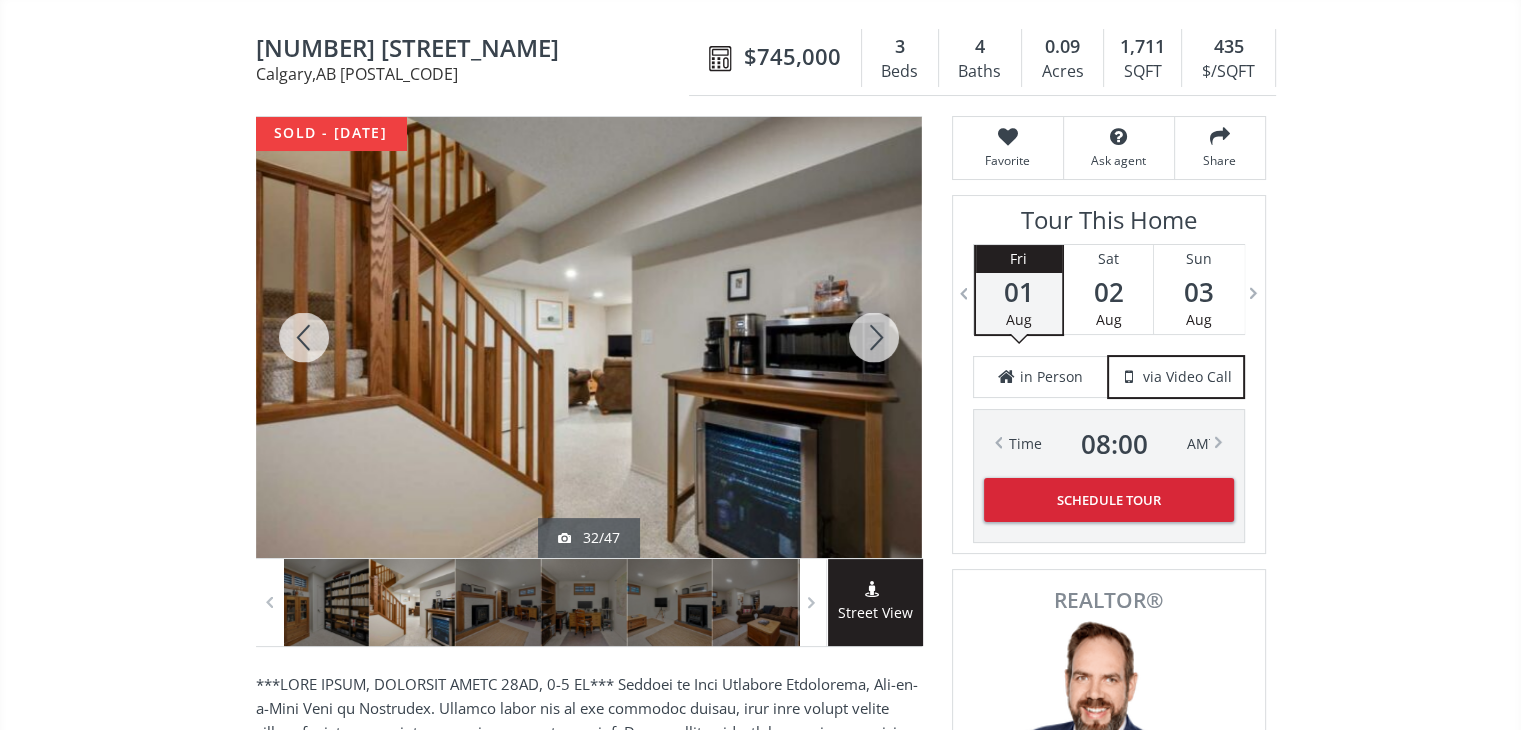 click at bounding box center [874, 337] 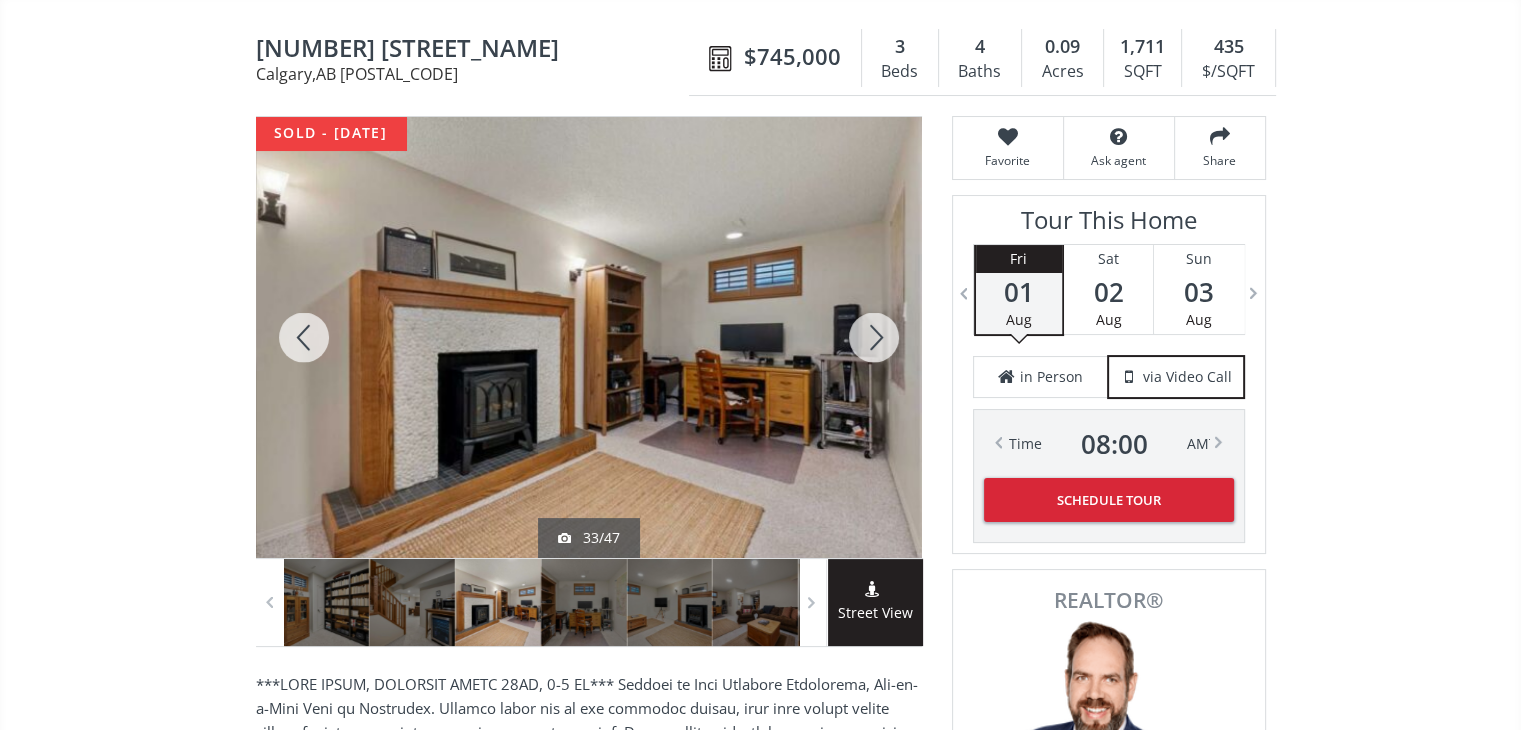 click at bounding box center [874, 337] 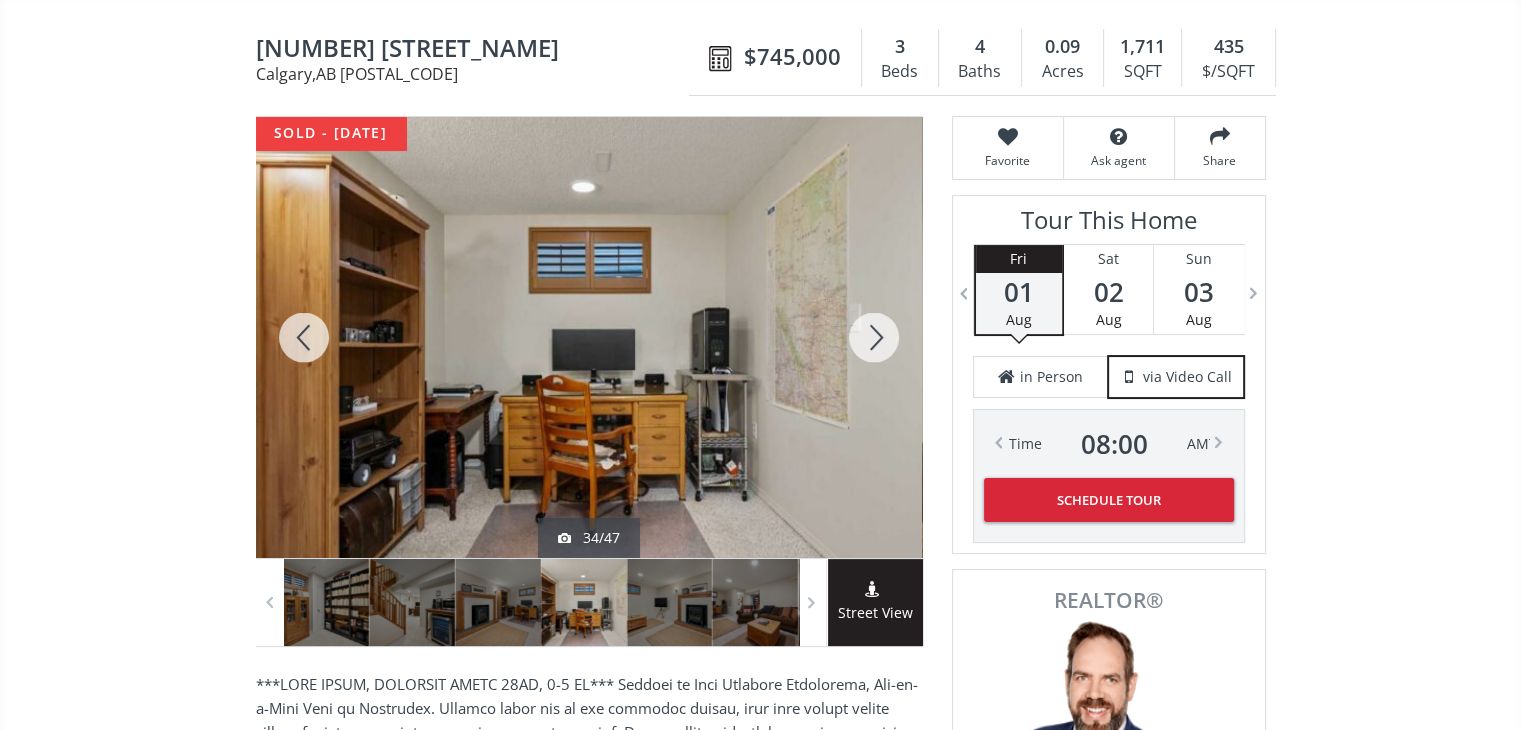 click at bounding box center [874, 337] 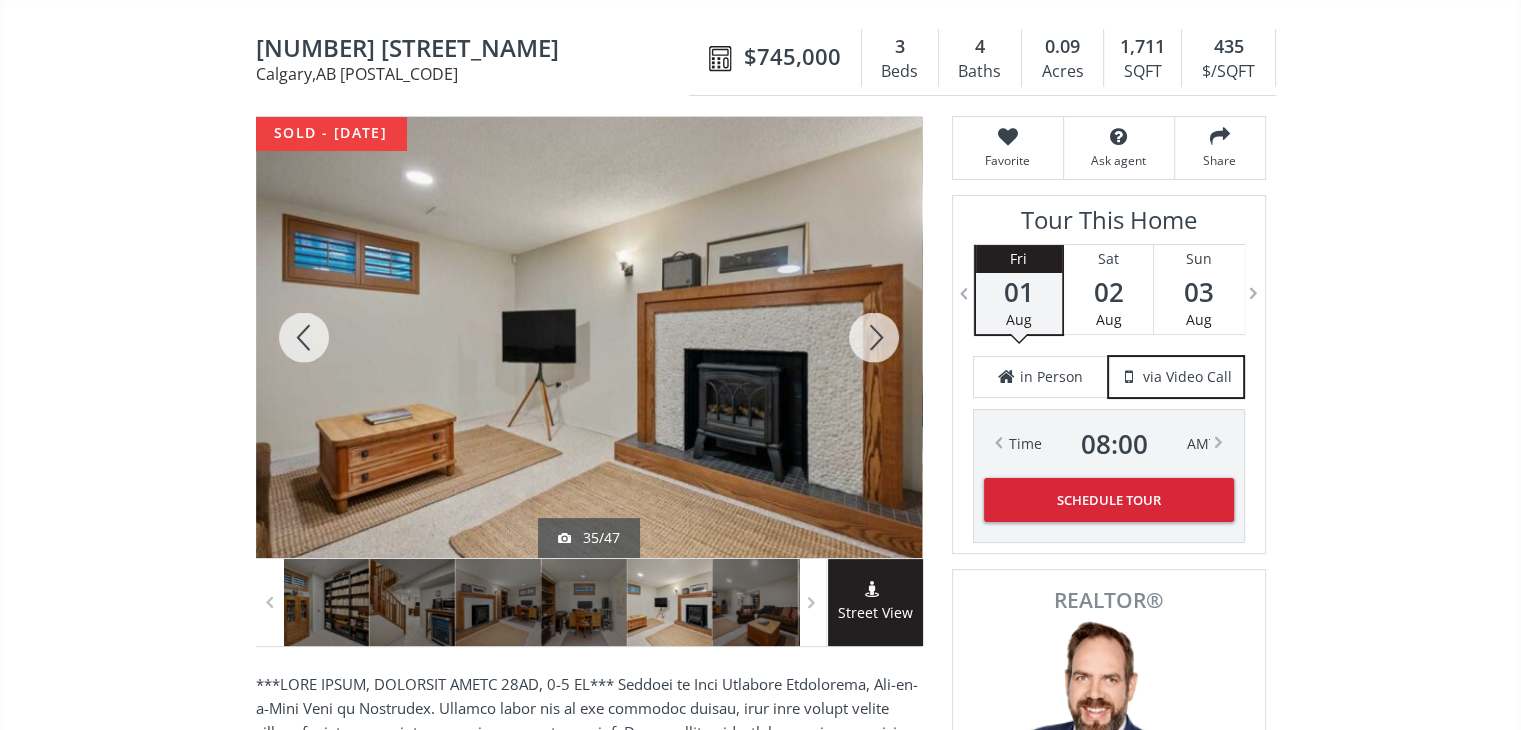 click at bounding box center [874, 337] 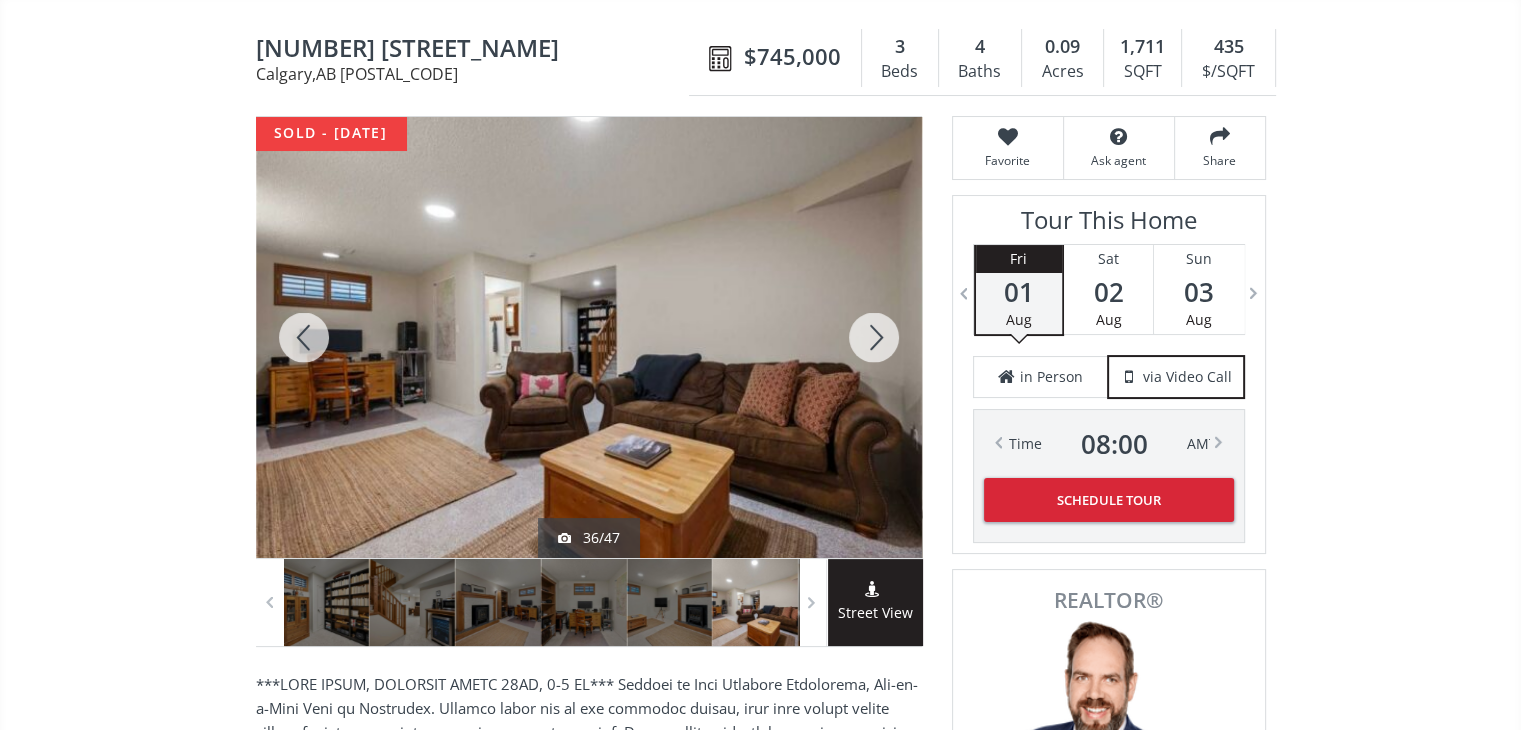 click at bounding box center (874, 337) 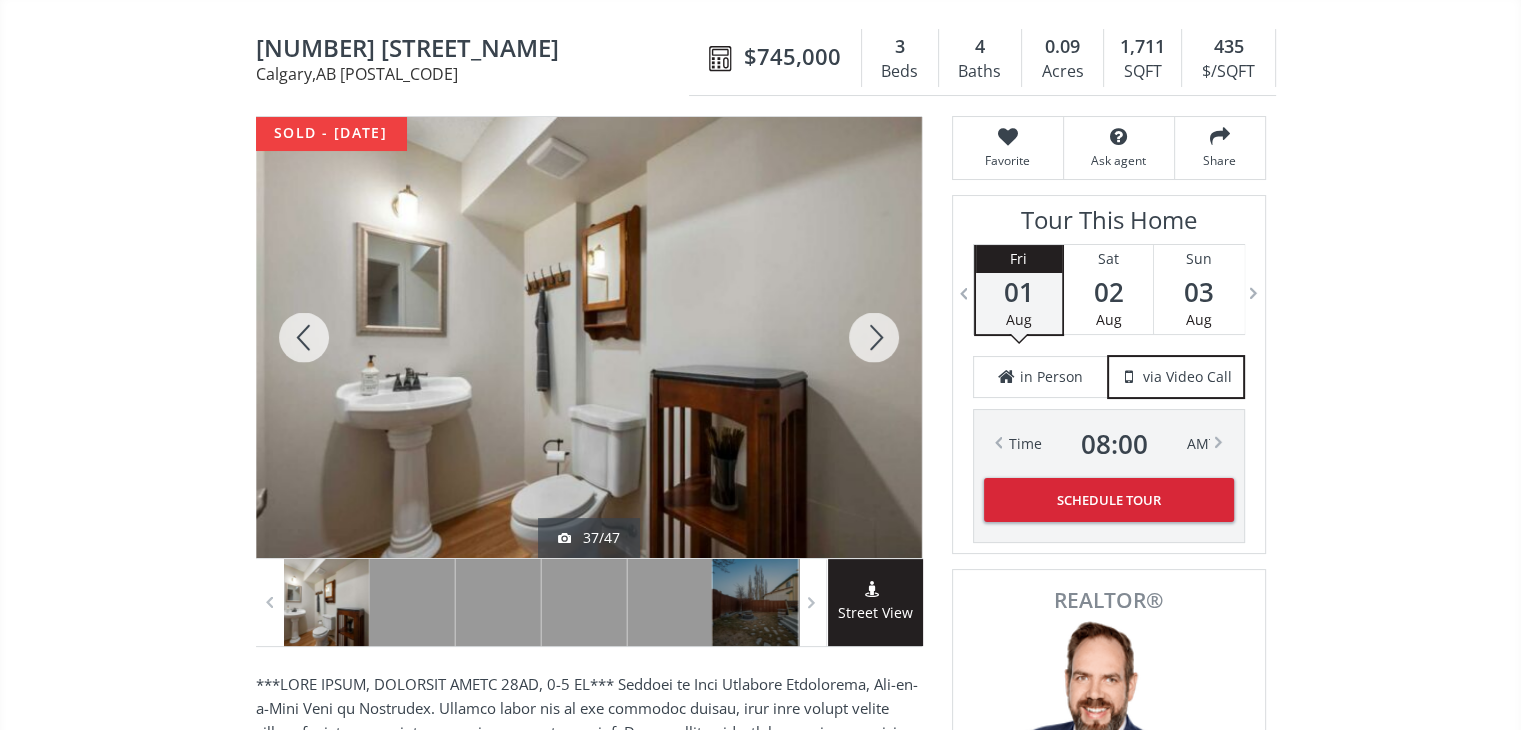 click at bounding box center [874, 337] 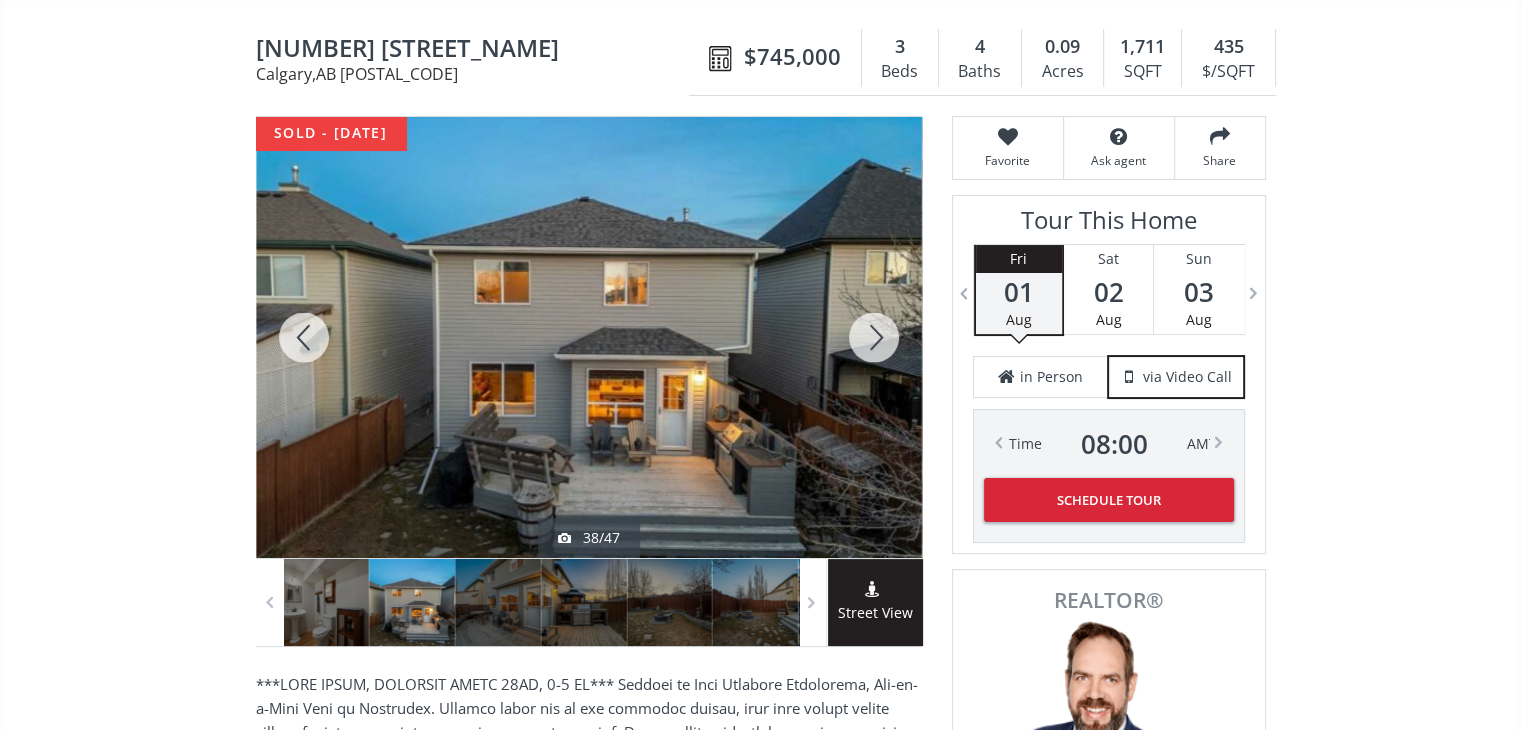 click at bounding box center [874, 337] 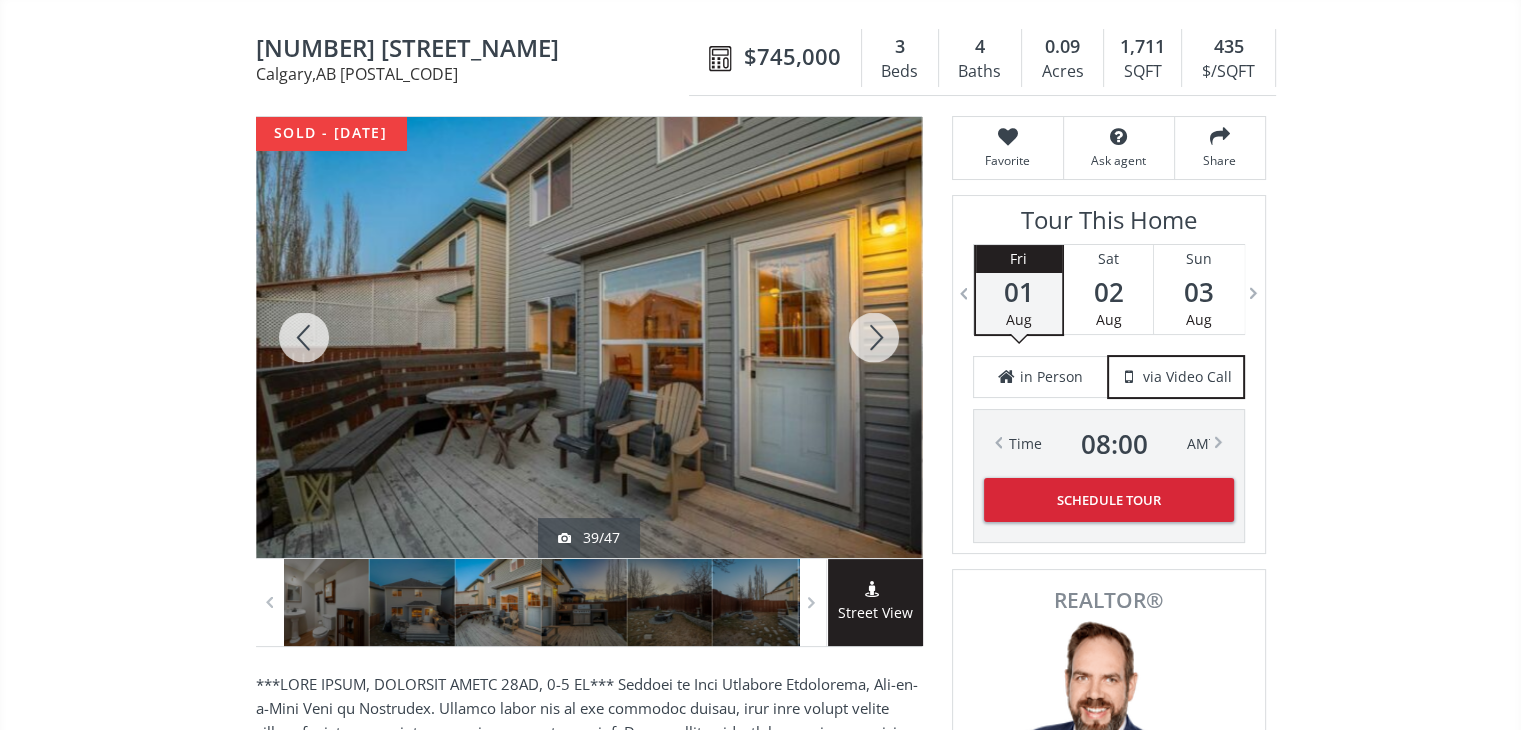 click at bounding box center (874, 337) 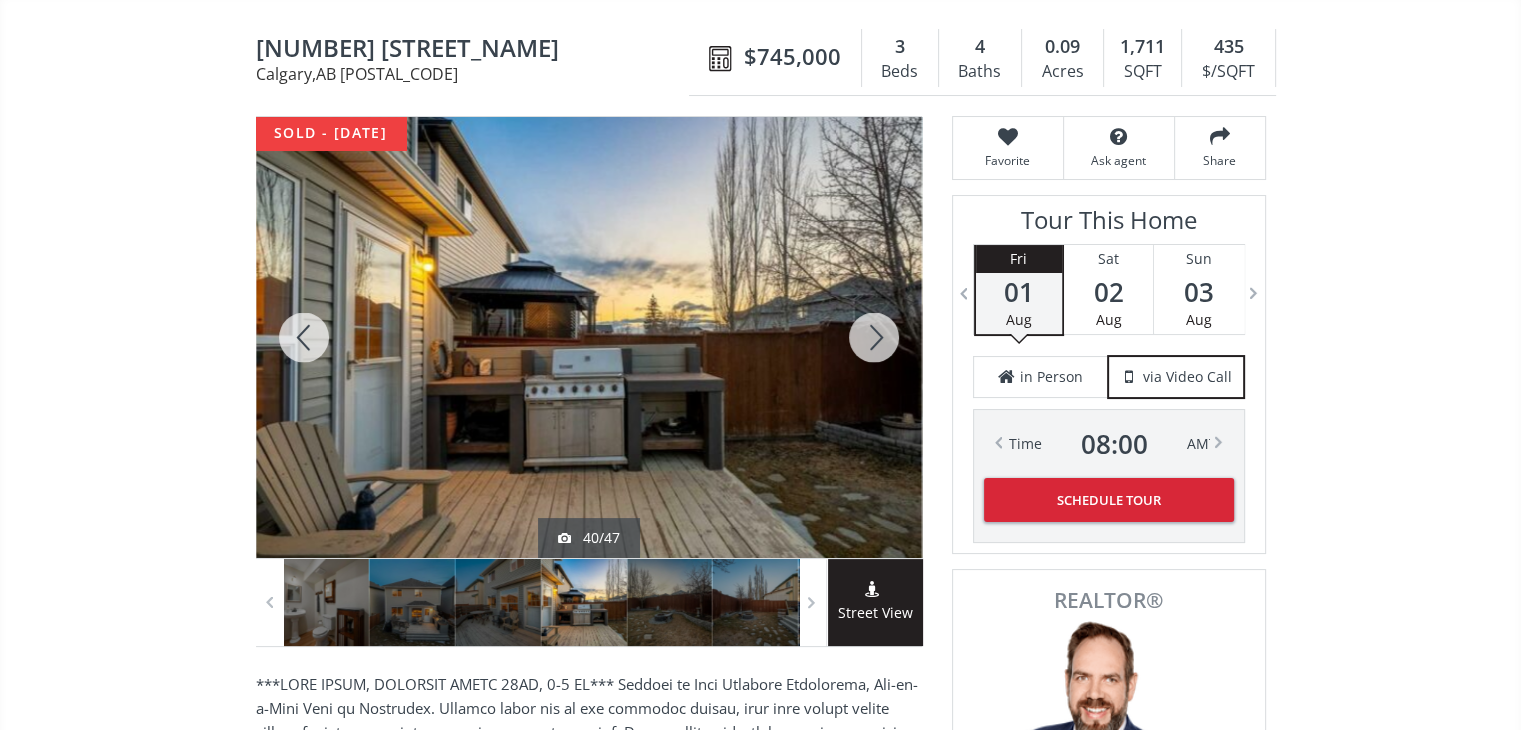click at bounding box center (874, 337) 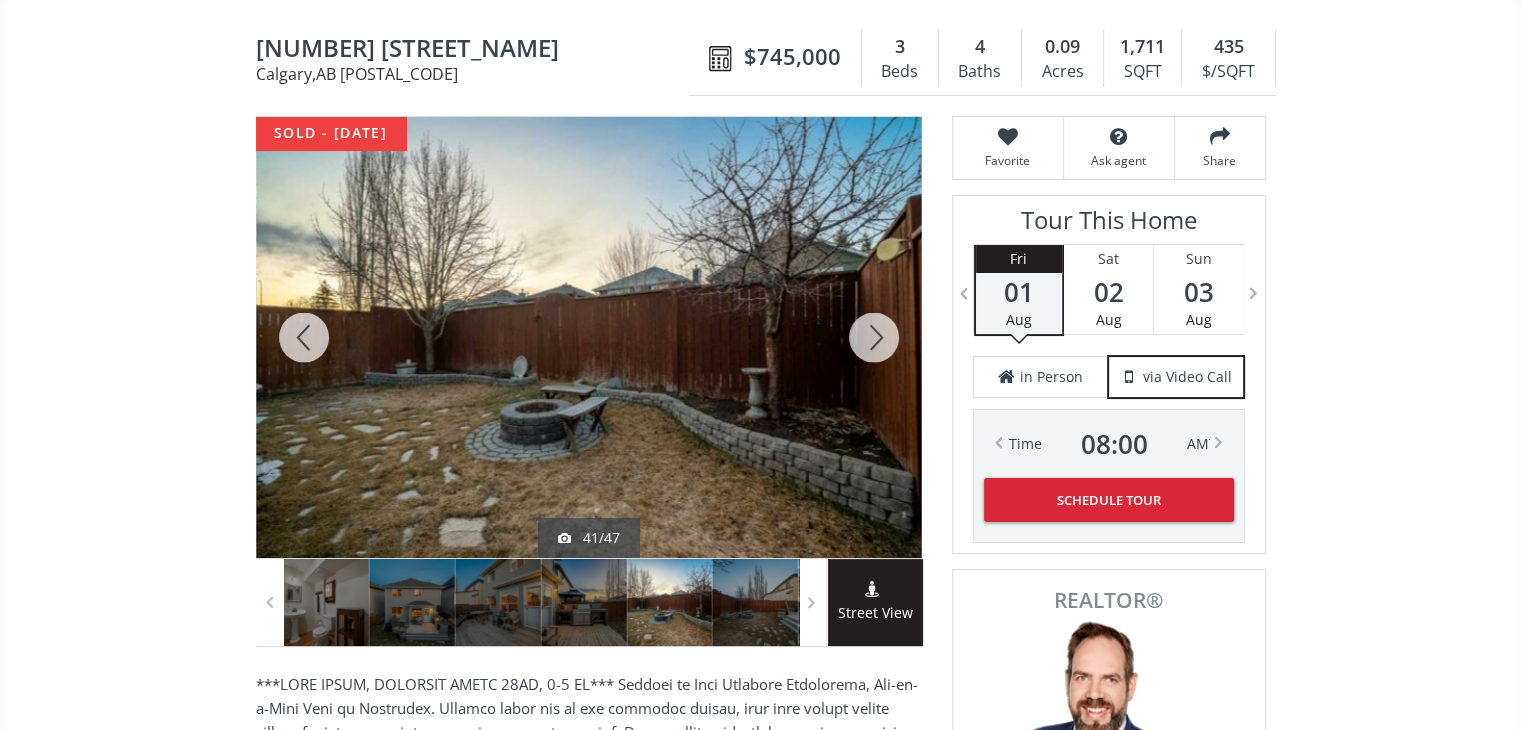 click at bounding box center [874, 337] 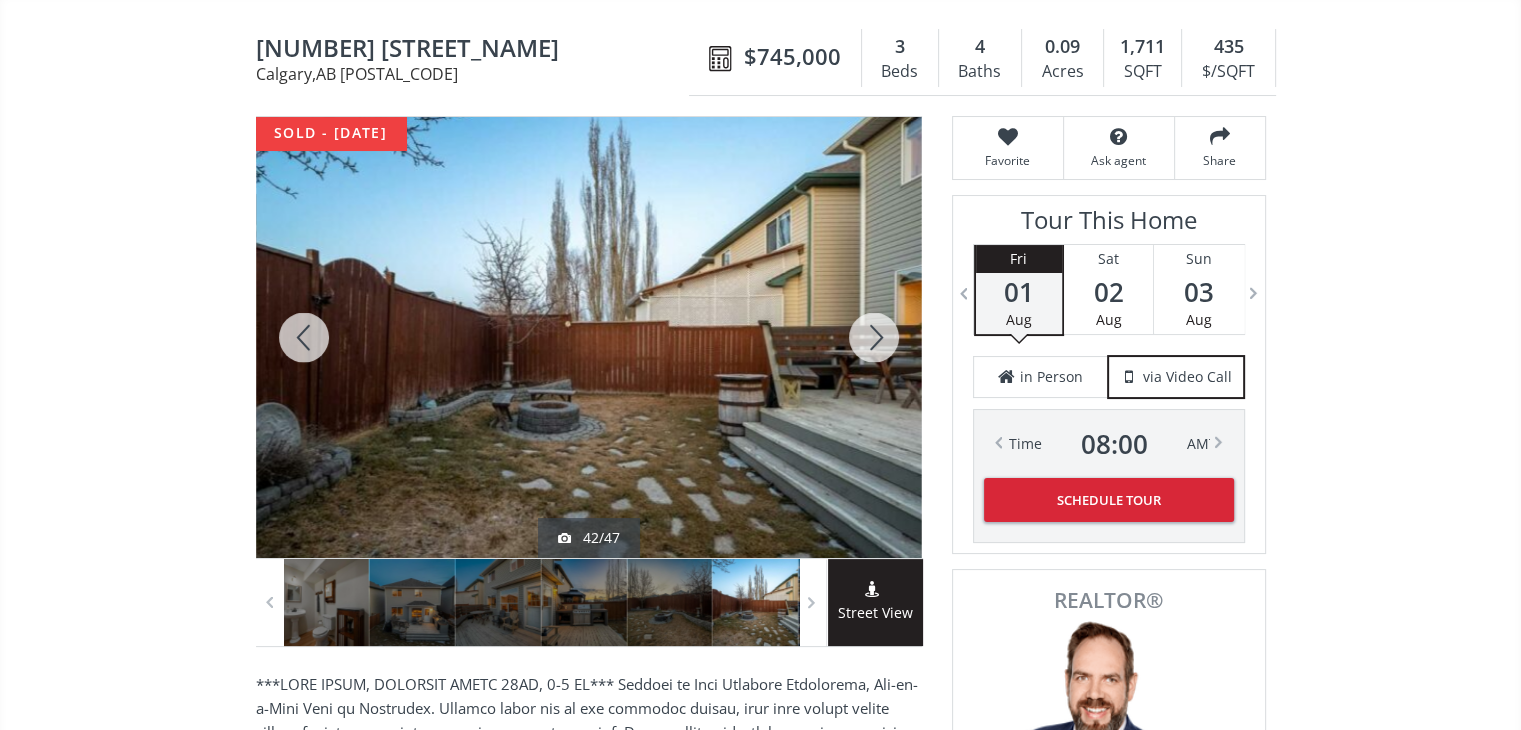 click at bounding box center [874, 337] 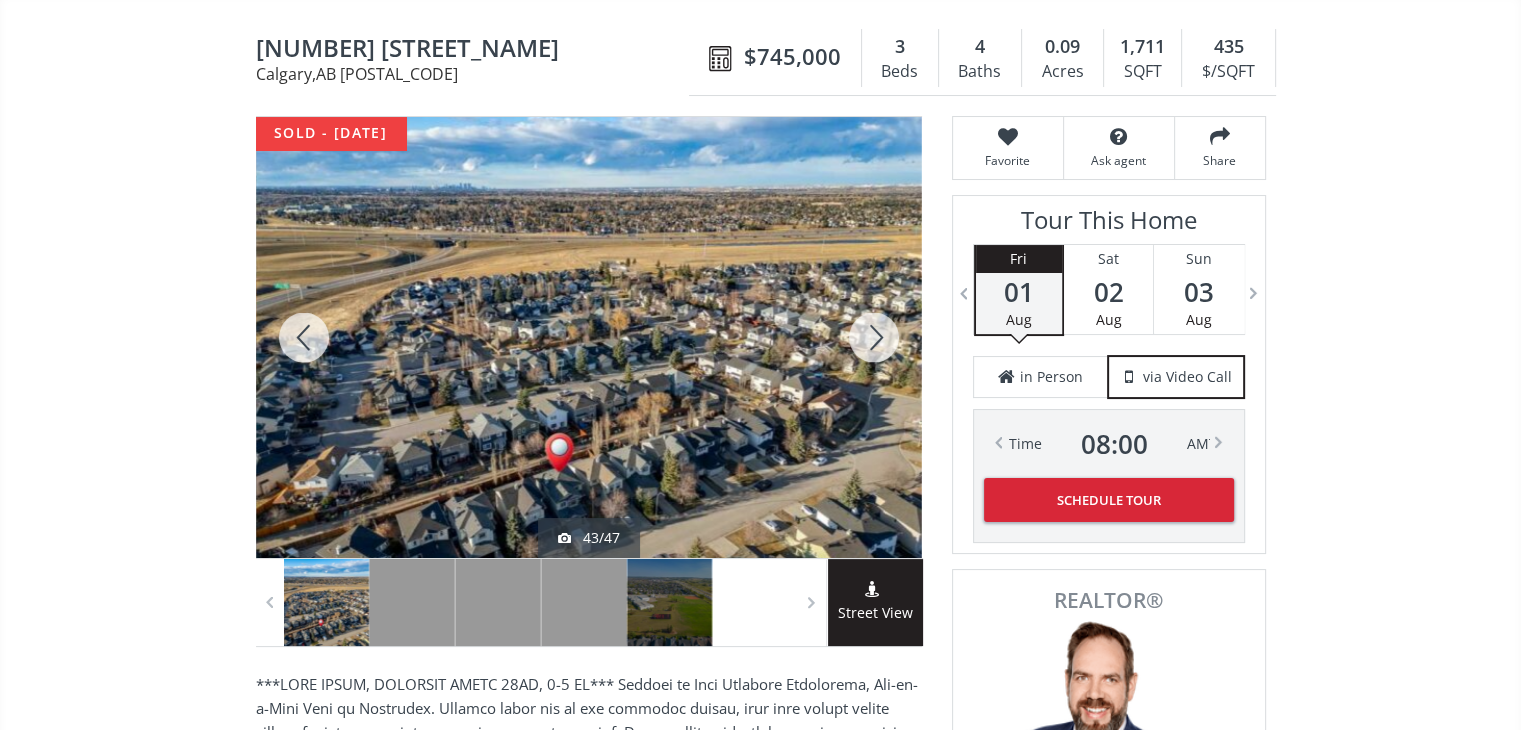 scroll, scrollTop: 0, scrollLeft: 0, axis: both 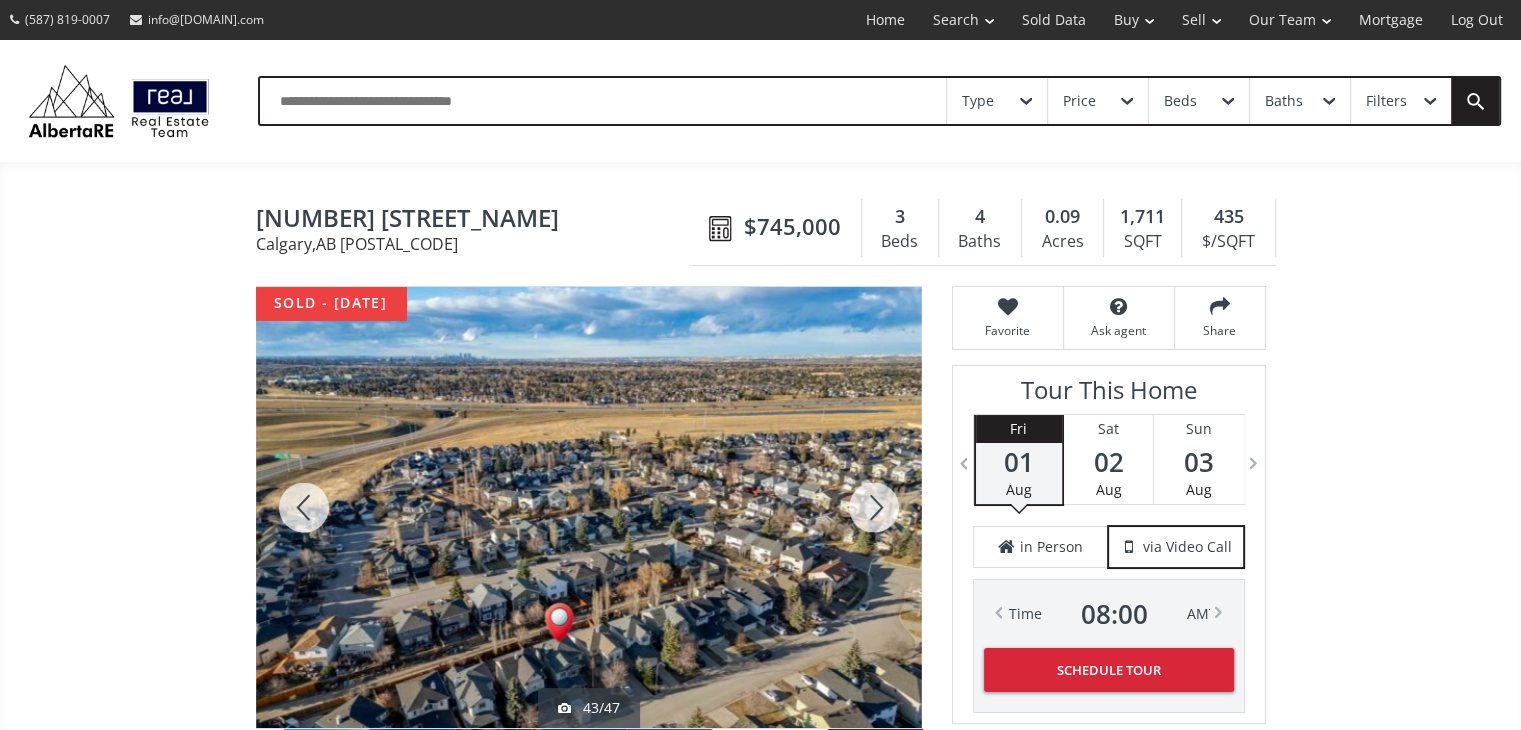 click at bounding box center (603, 101) 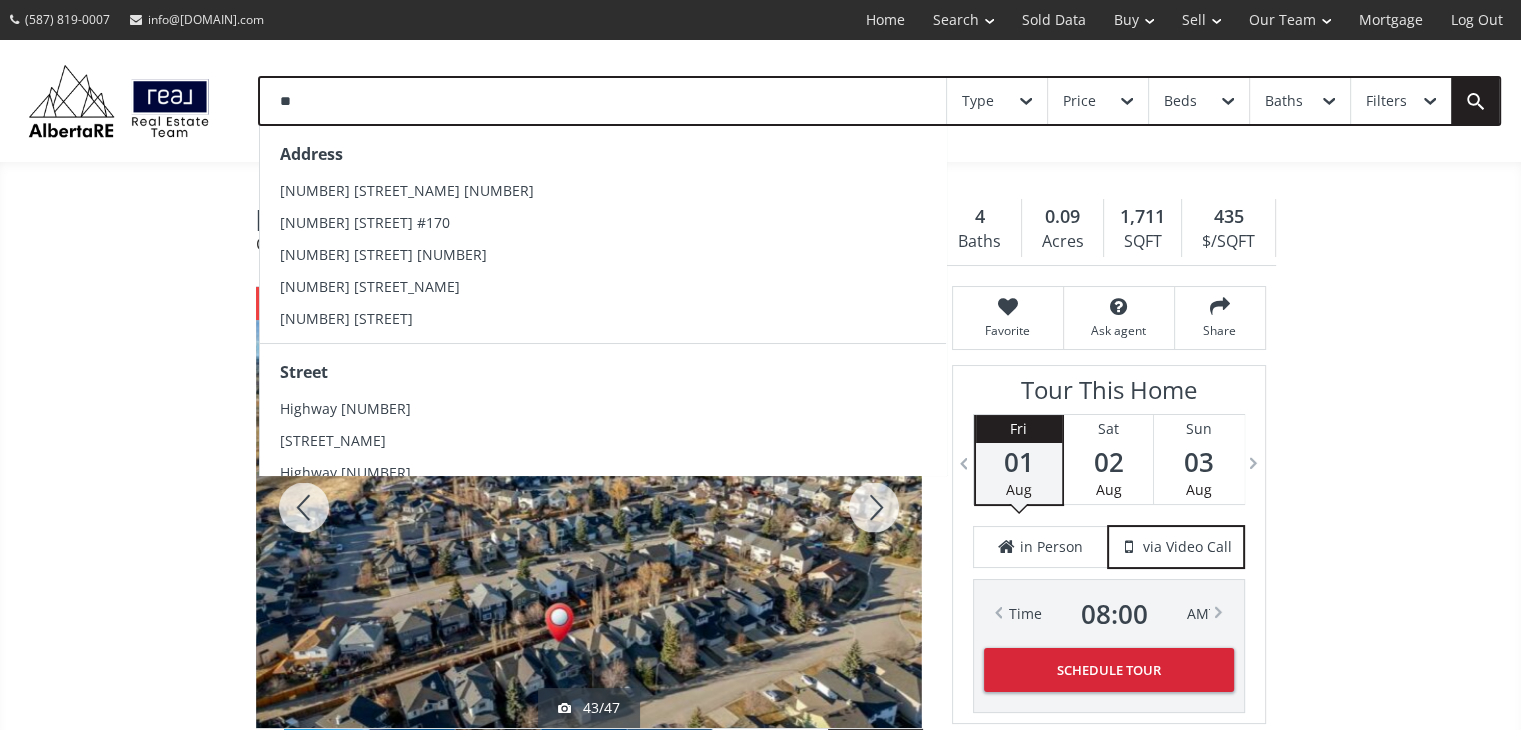 type on "**" 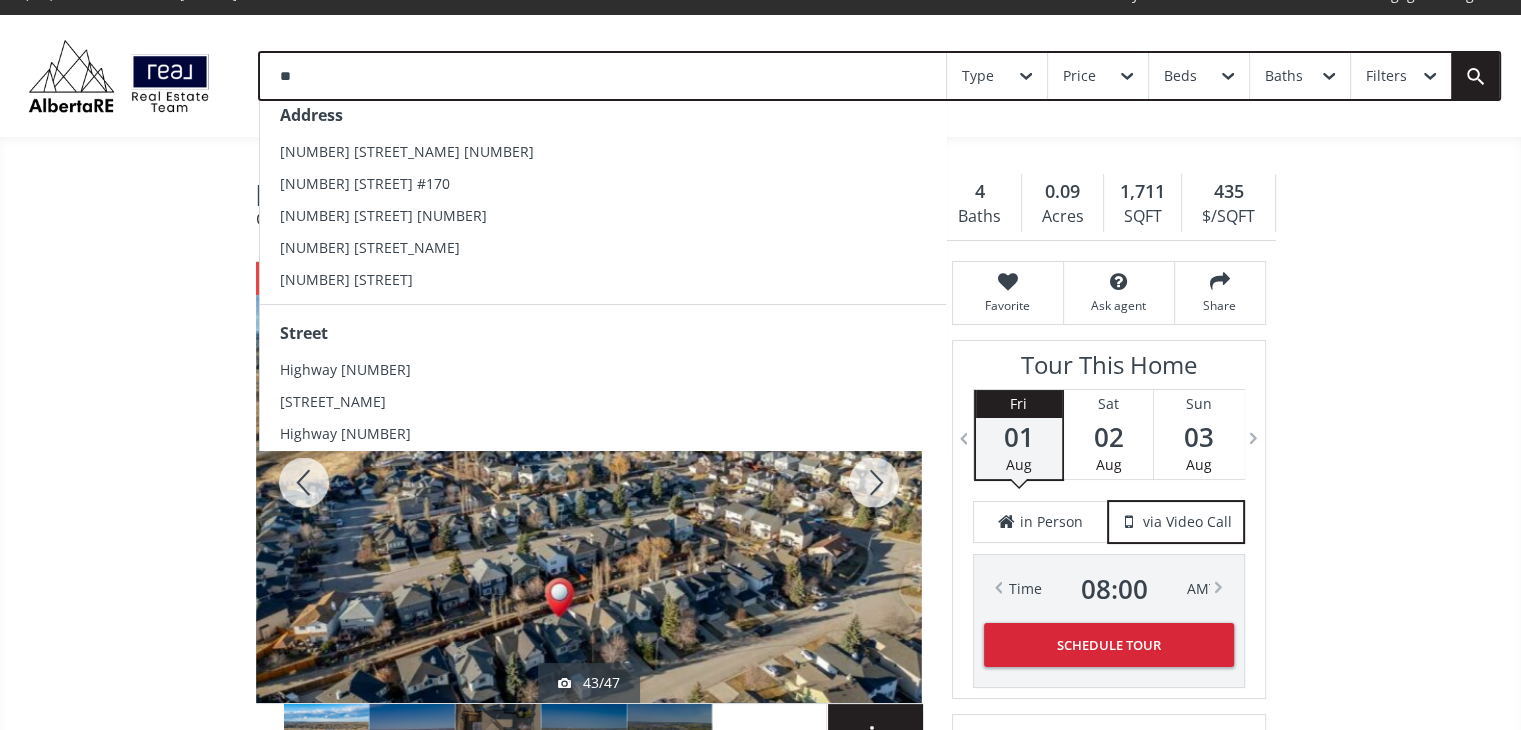 scroll, scrollTop: 0, scrollLeft: 0, axis: both 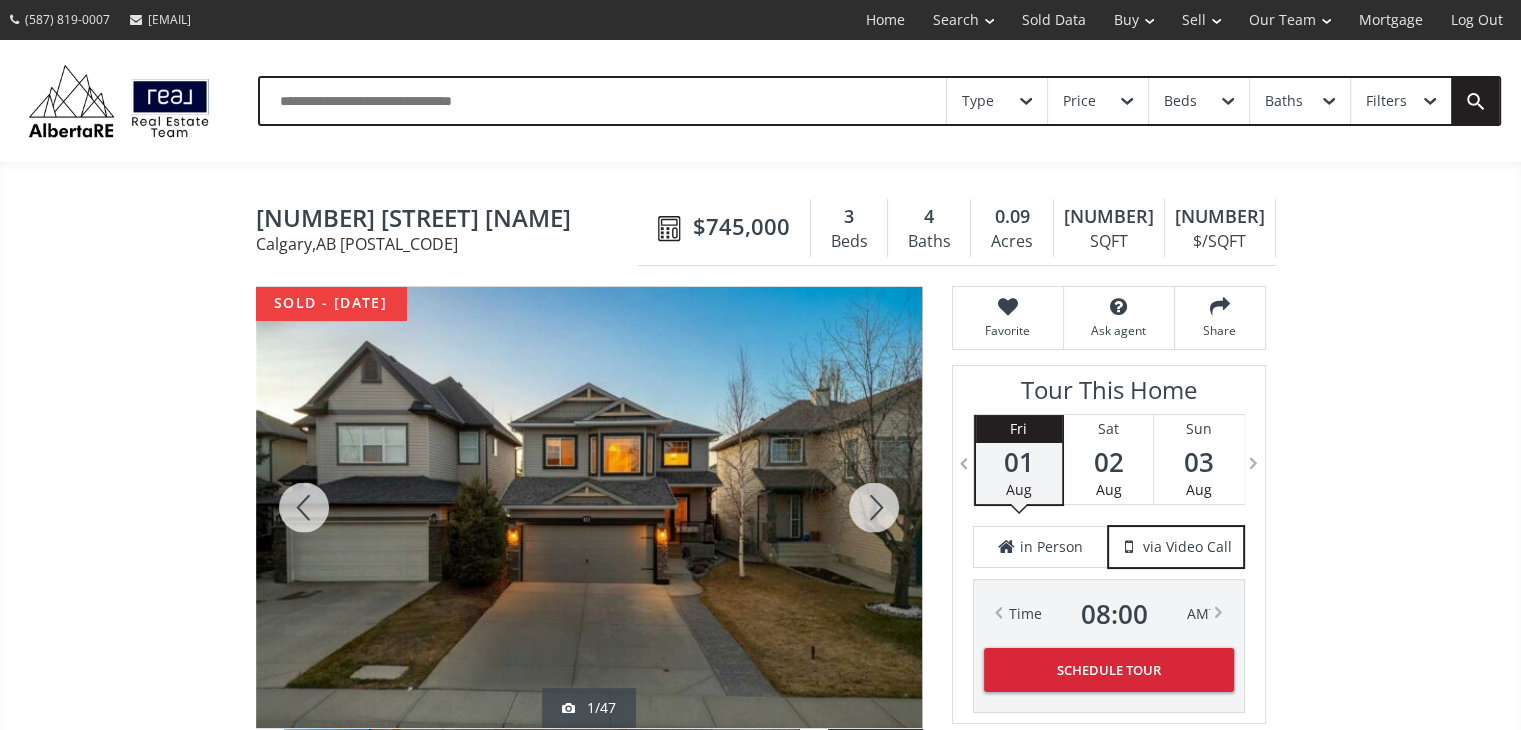 click at bounding box center (874, 507) 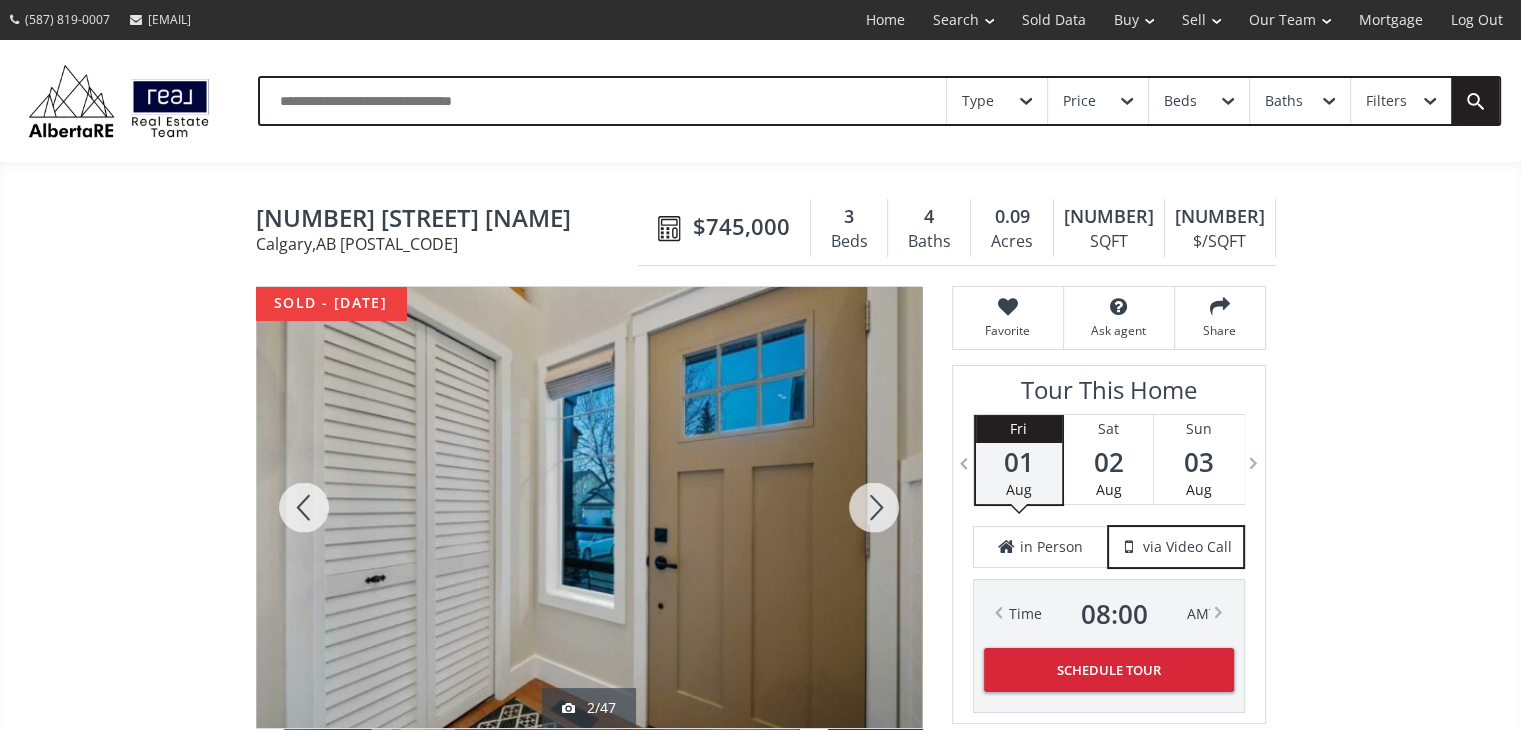 click at bounding box center (874, 507) 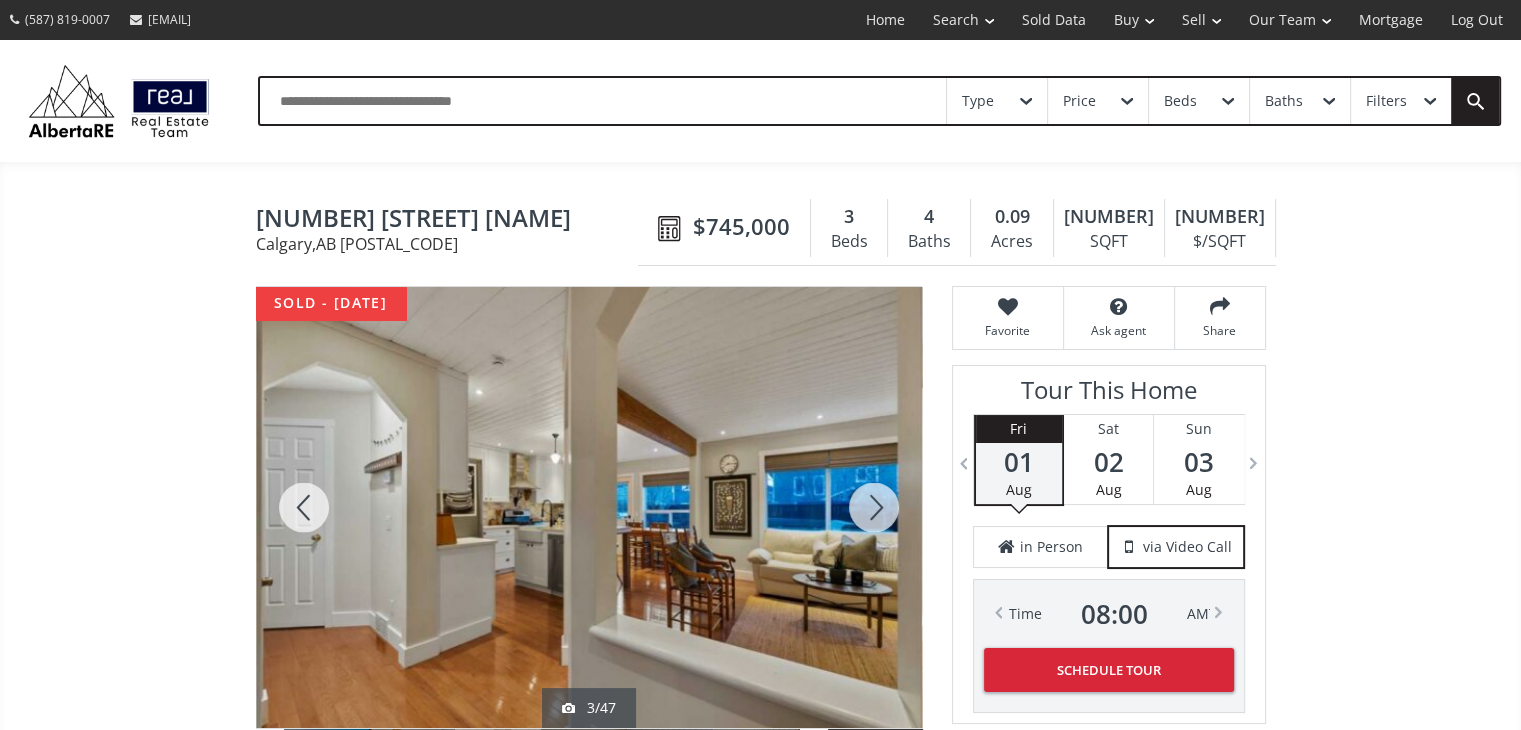 click at bounding box center (874, 507) 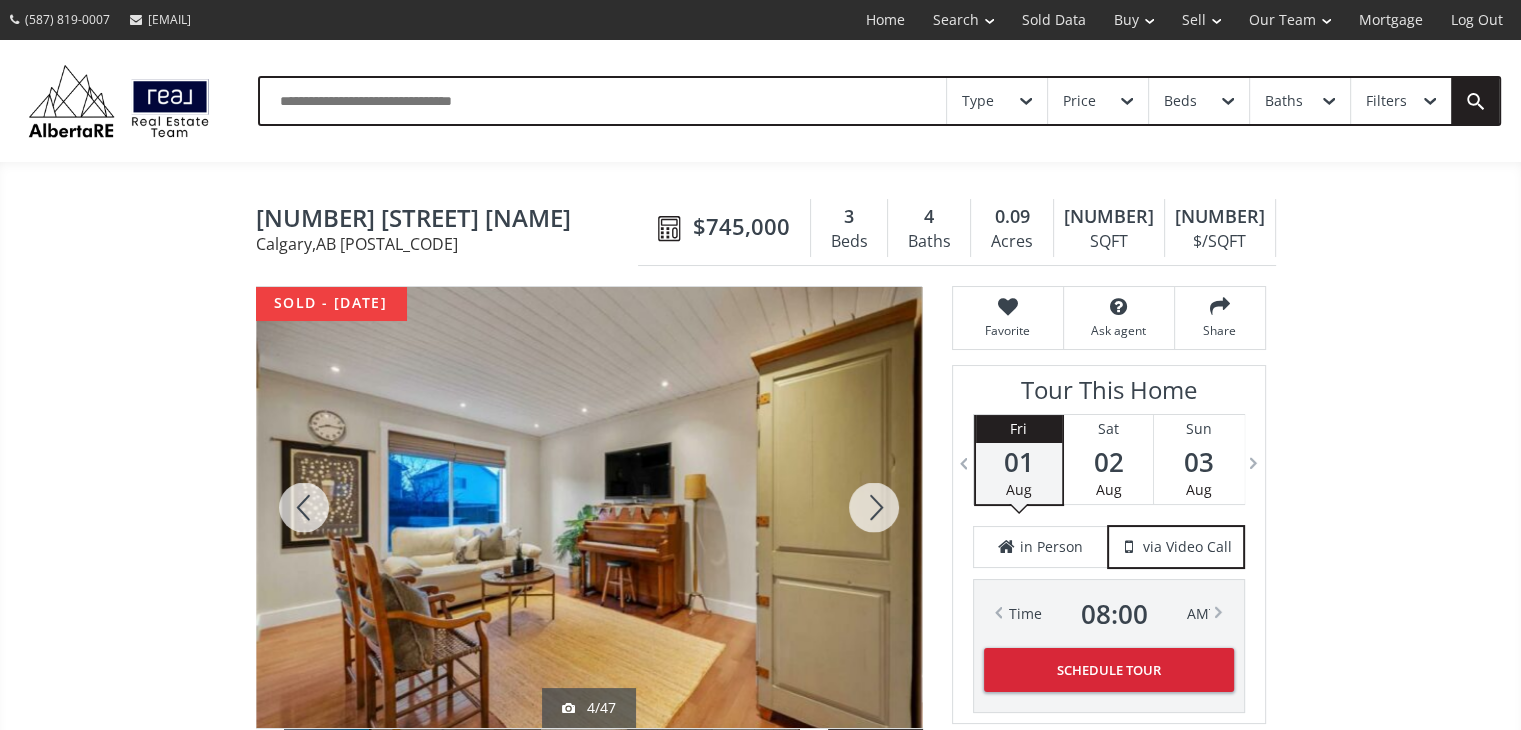 click at bounding box center (874, 507) 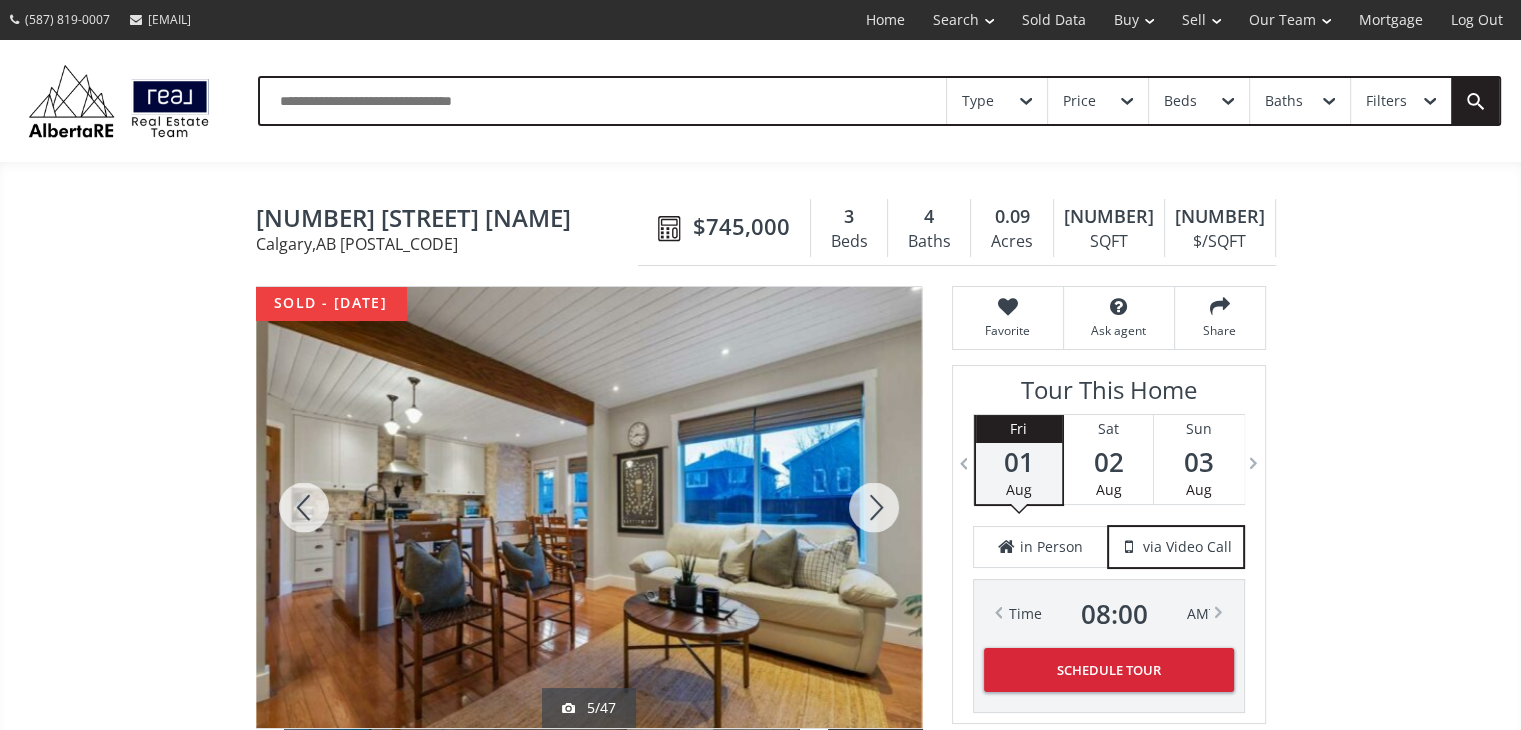 click at bounding box center (874, 507) 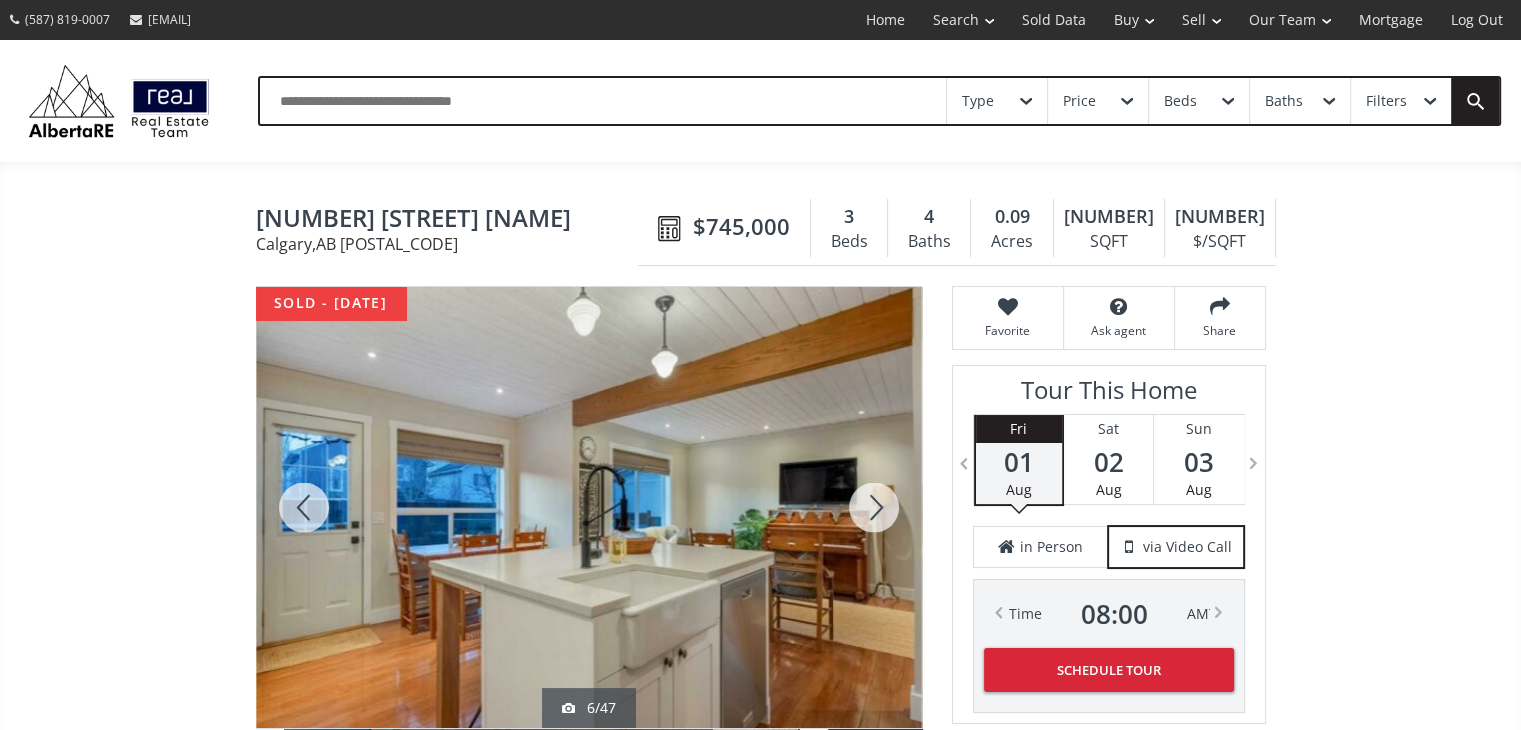 click at bounding box center [874, 507] 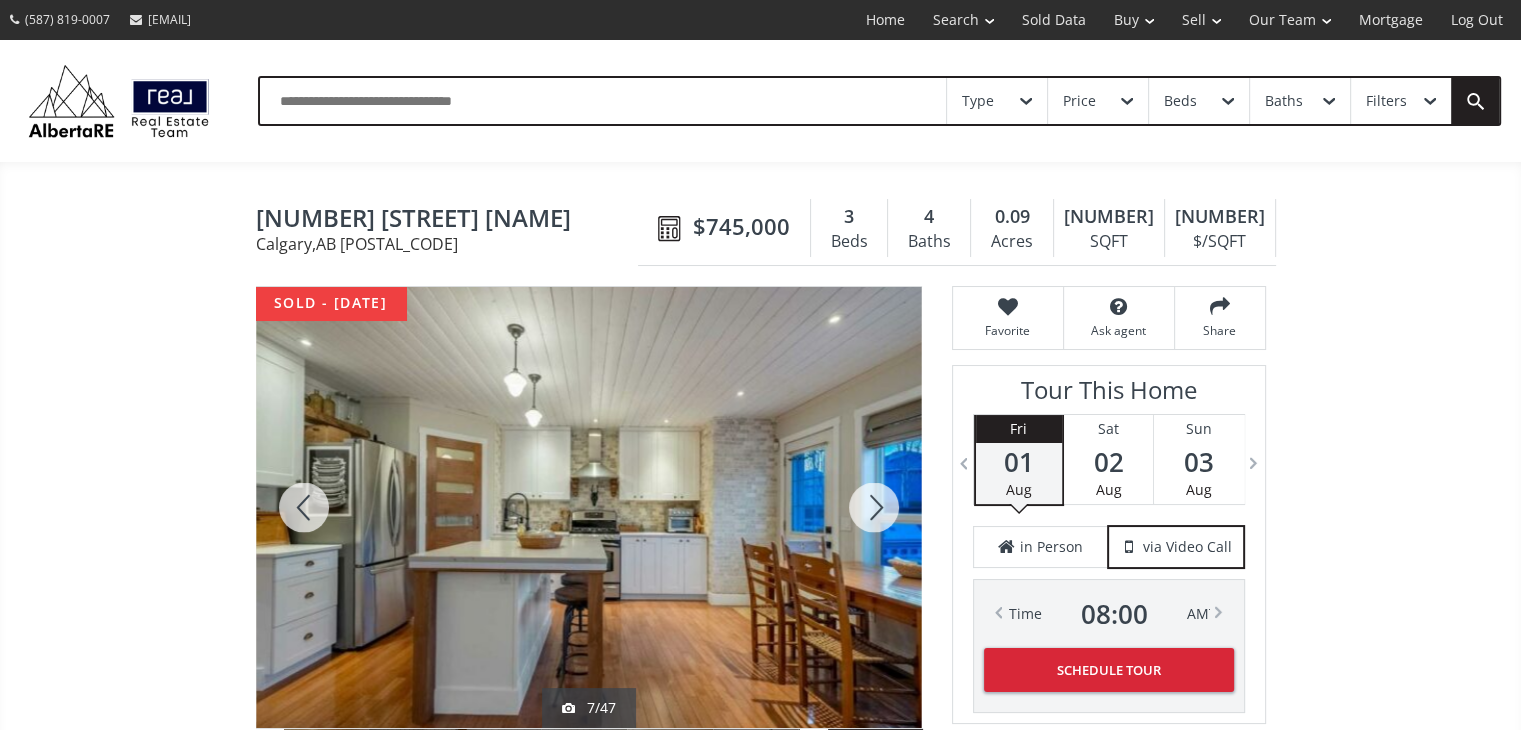click at bounding box center (874, 507) 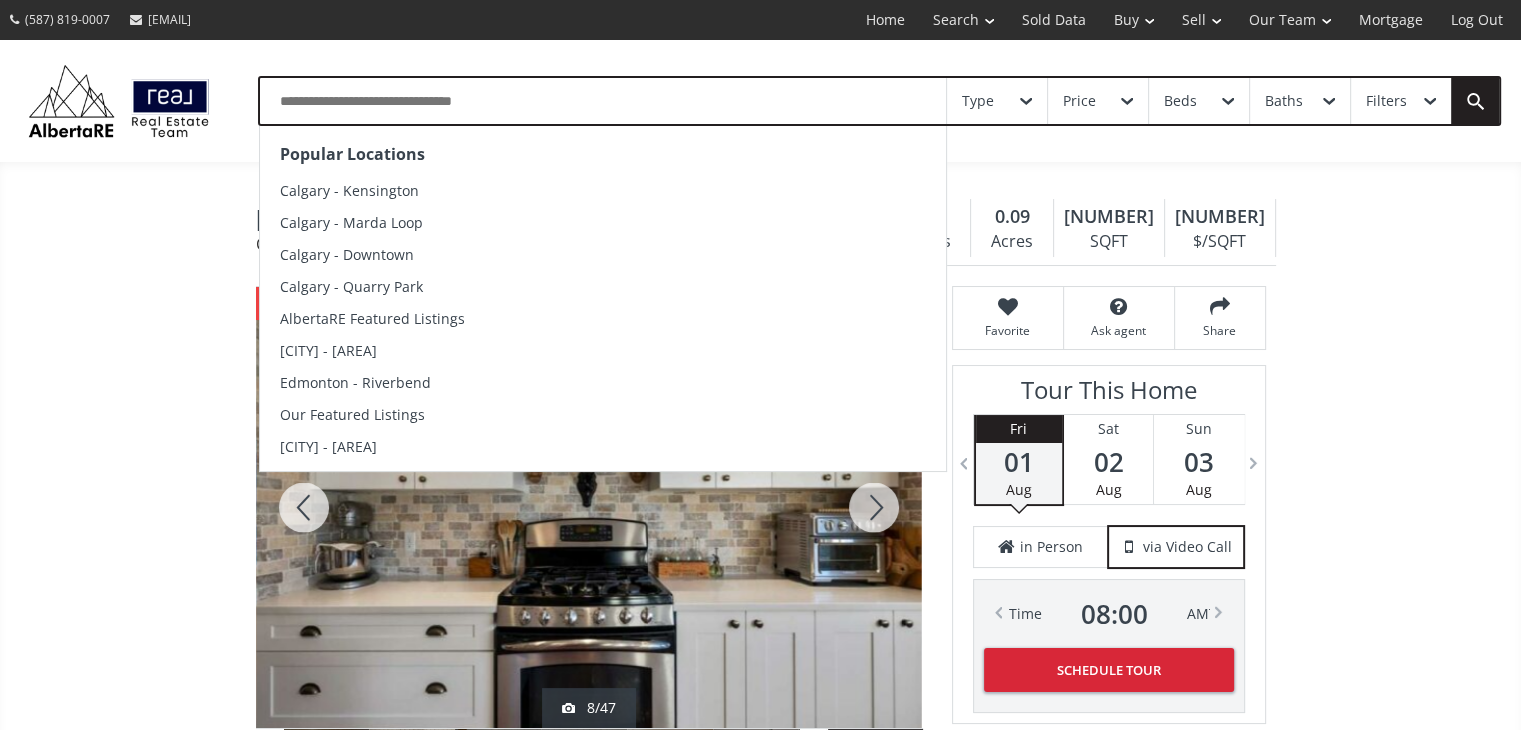 click at bounding box center (603, 101) 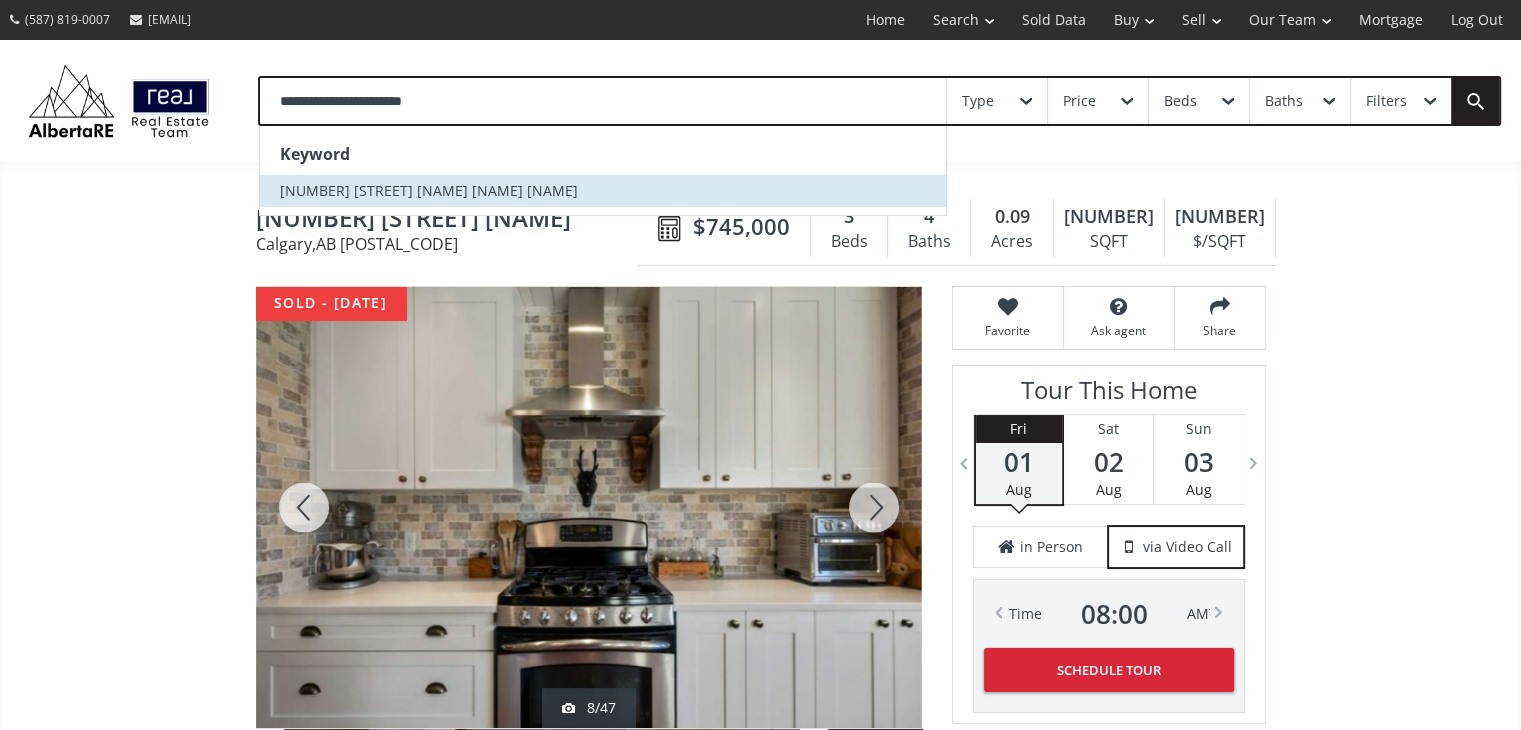 type on "**********" 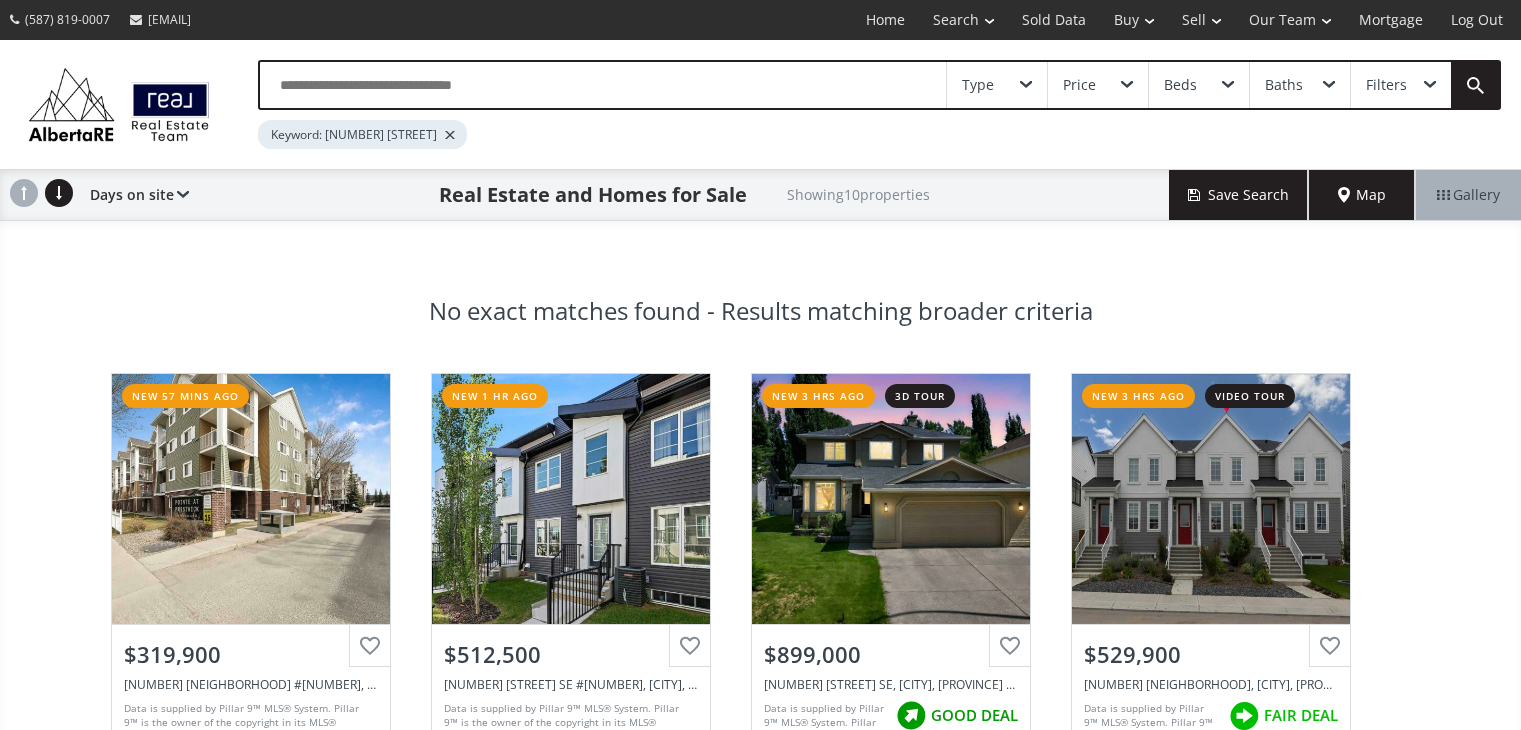 scroll, scrollTop: 0, scrollLeft: 0, axis: both 